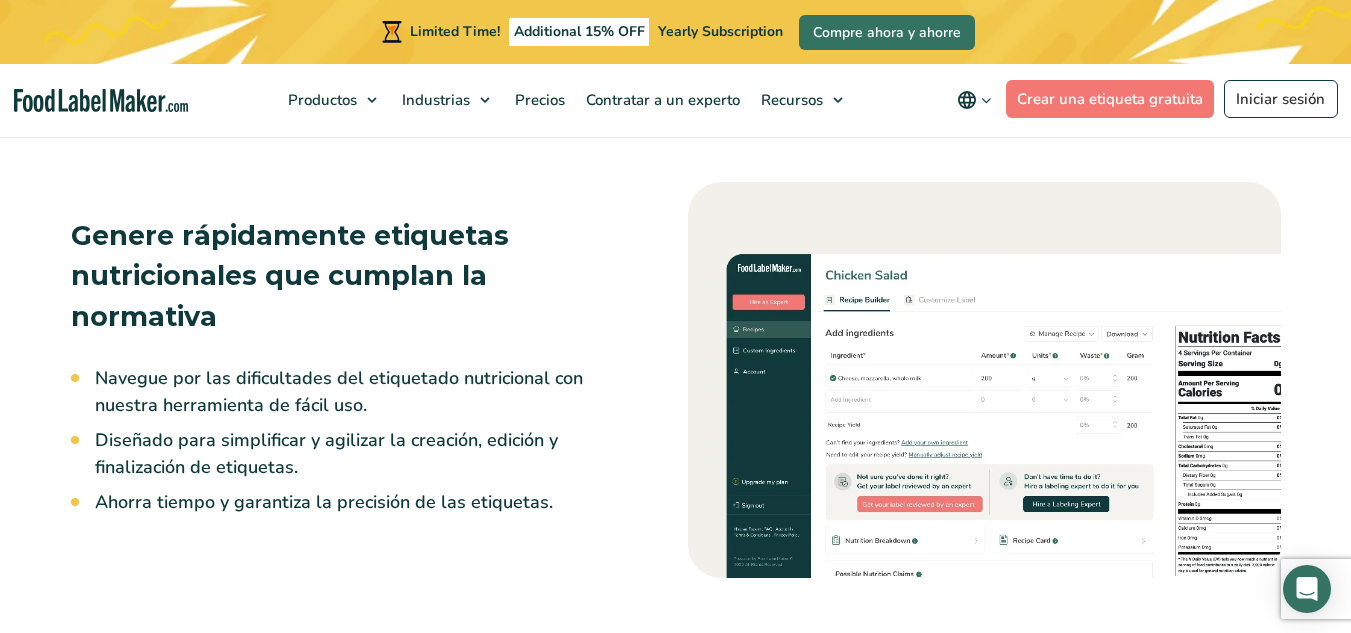 scroll, scrollTop: 0, scrollLeft: 0, axis: both 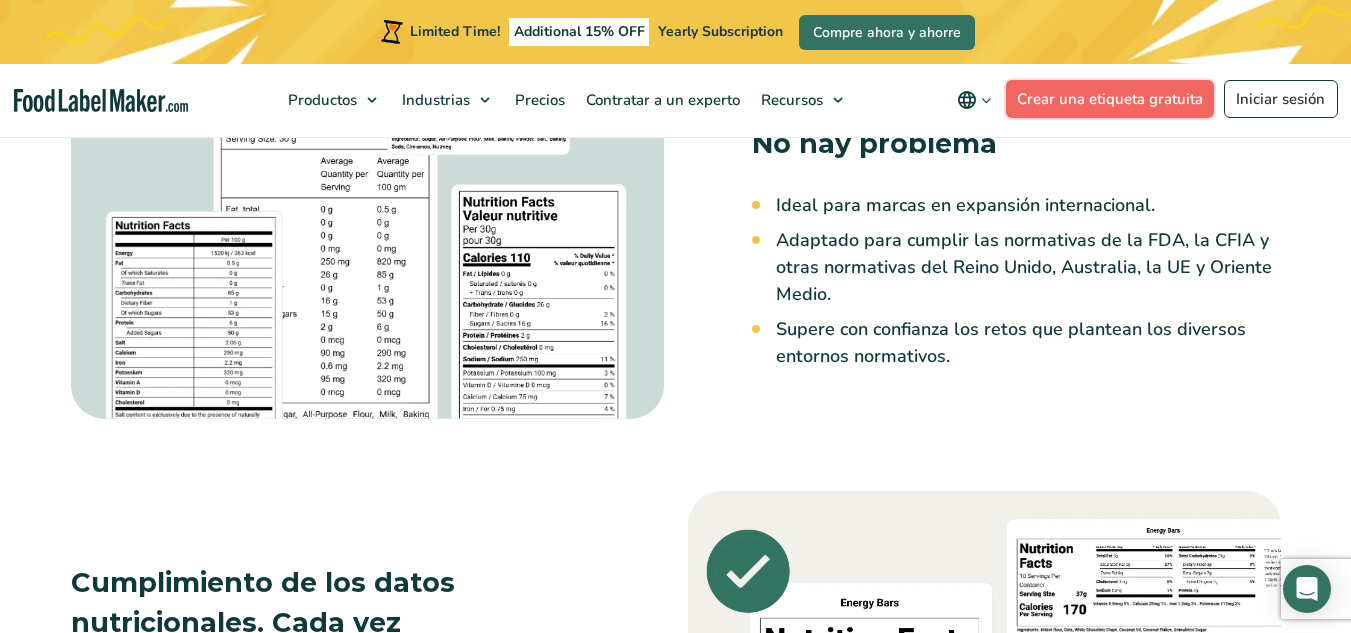 click on "Crear una etiqueta gratuita" at bounding box center [1110, 99] 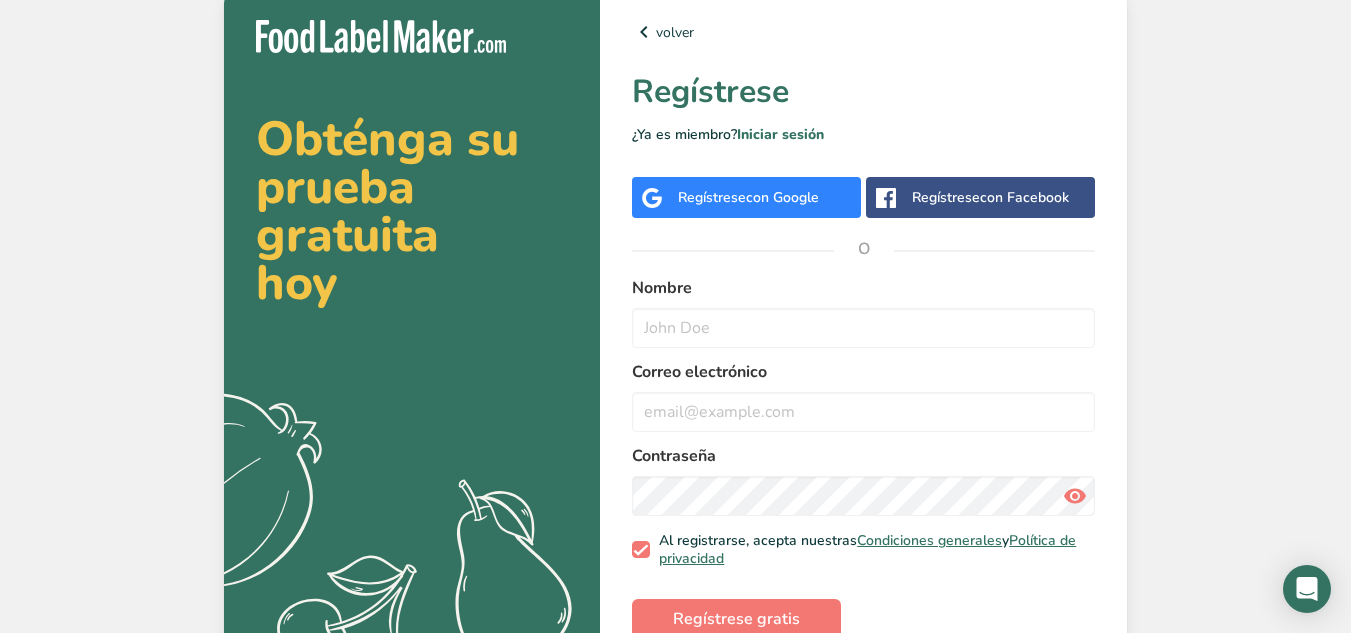 scroll, scrollTop: 0, scrollLeft: 0, axis: both 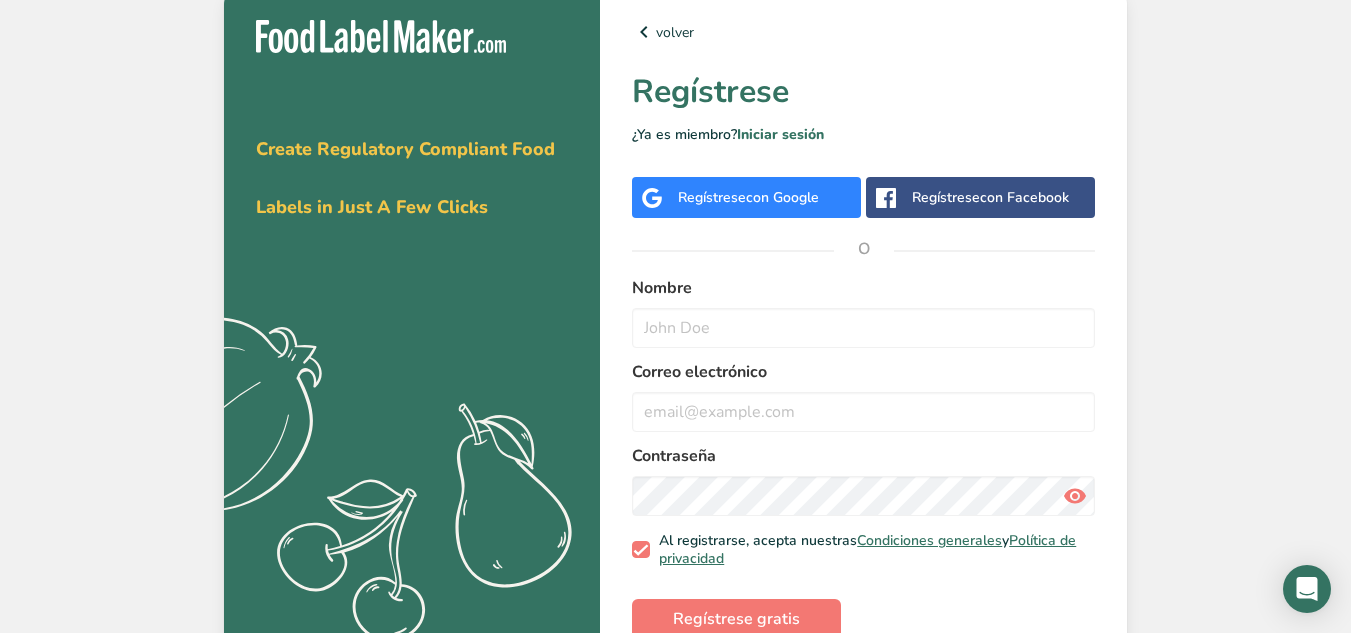 click on "con Google" at bounding box center [782, 197] 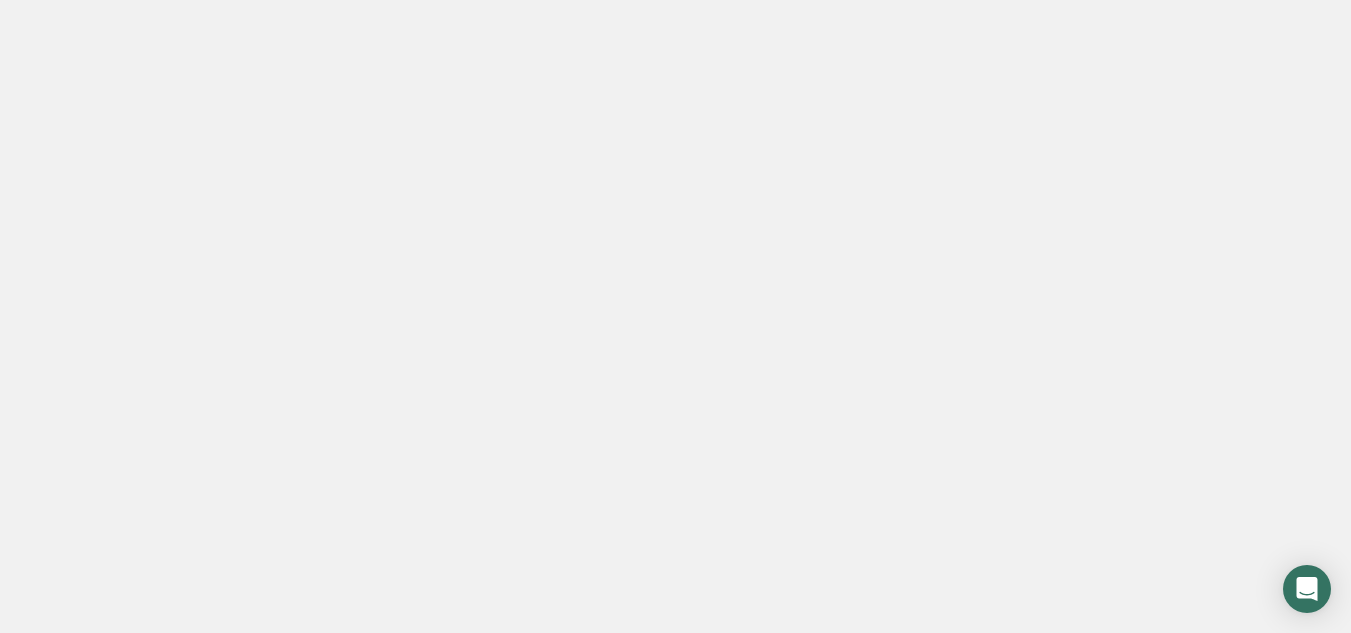 scroll, scrollTop: 0, scrollLeft: 0, axis: both 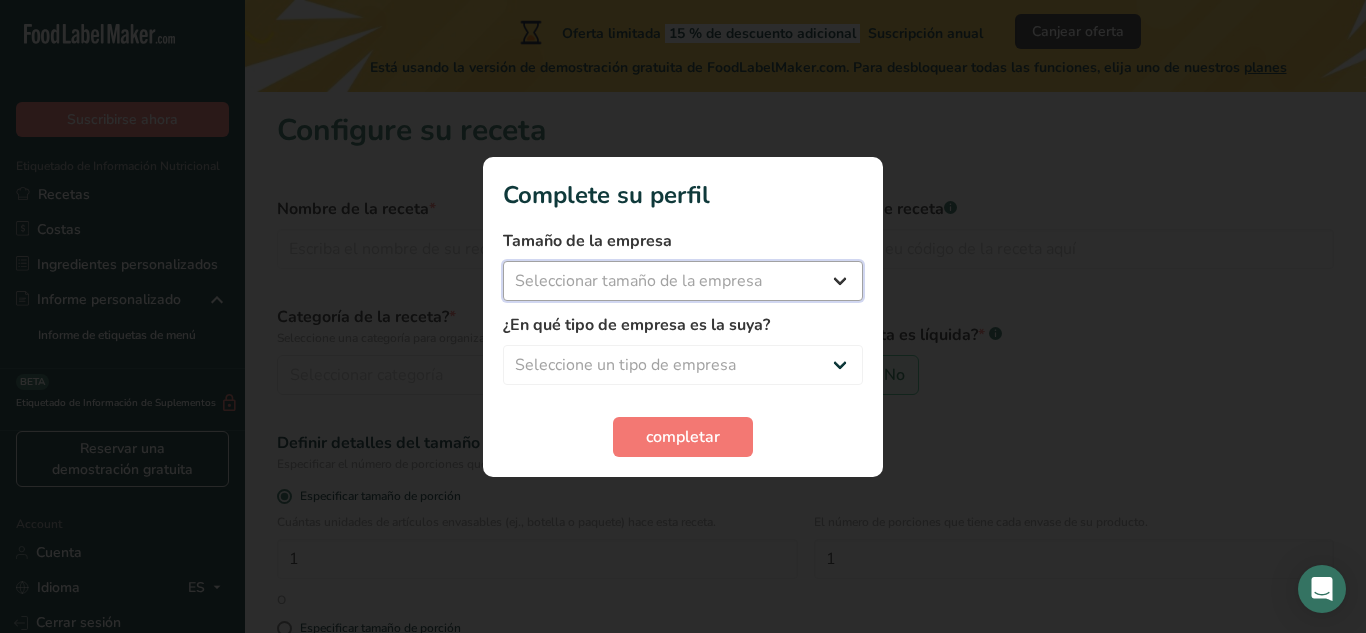 click on "Seleccionar tamaño de la empresa
Menos de 10 empleados
De 10 a 50 empleados
De 51 a 500 empleados
Más de 500 empleados" at bounding box center [683, 281] 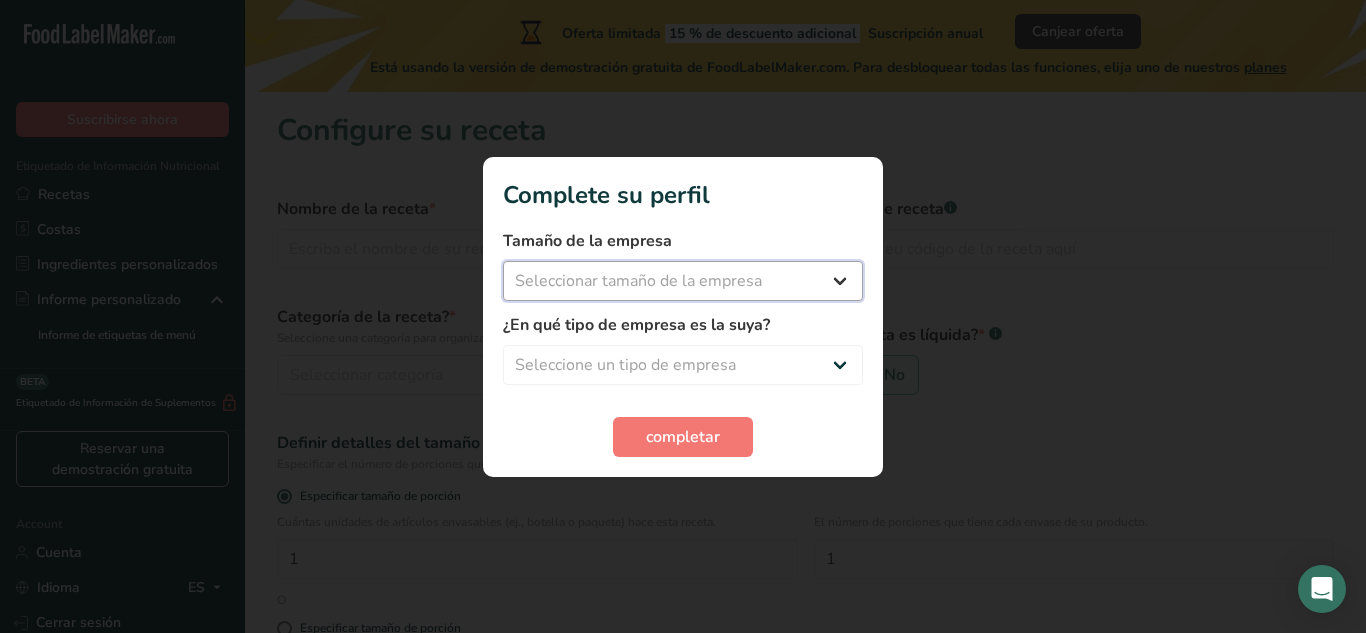 select on "1" 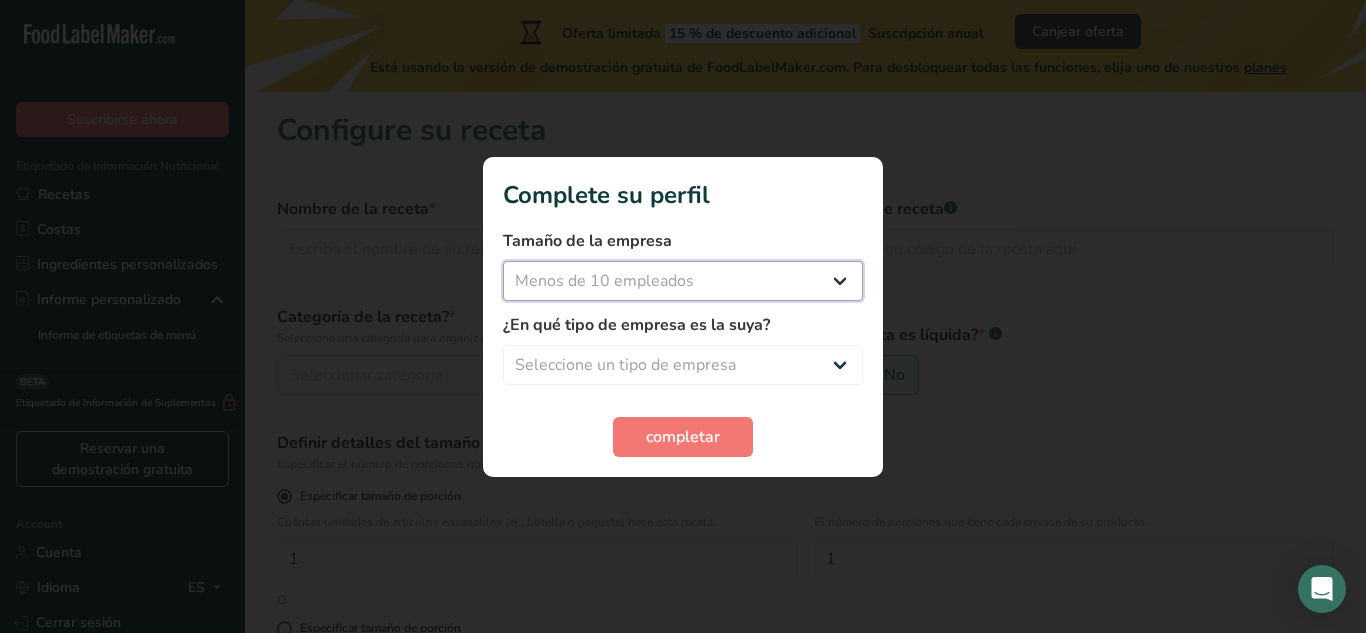 click on "Seleccionar tamaño de la empresa
Menos de 10 empleados
De 10 a 50 empleados
De 51 a 500 empleados
Más de 500 empleados" at bounding box center (683, 281) 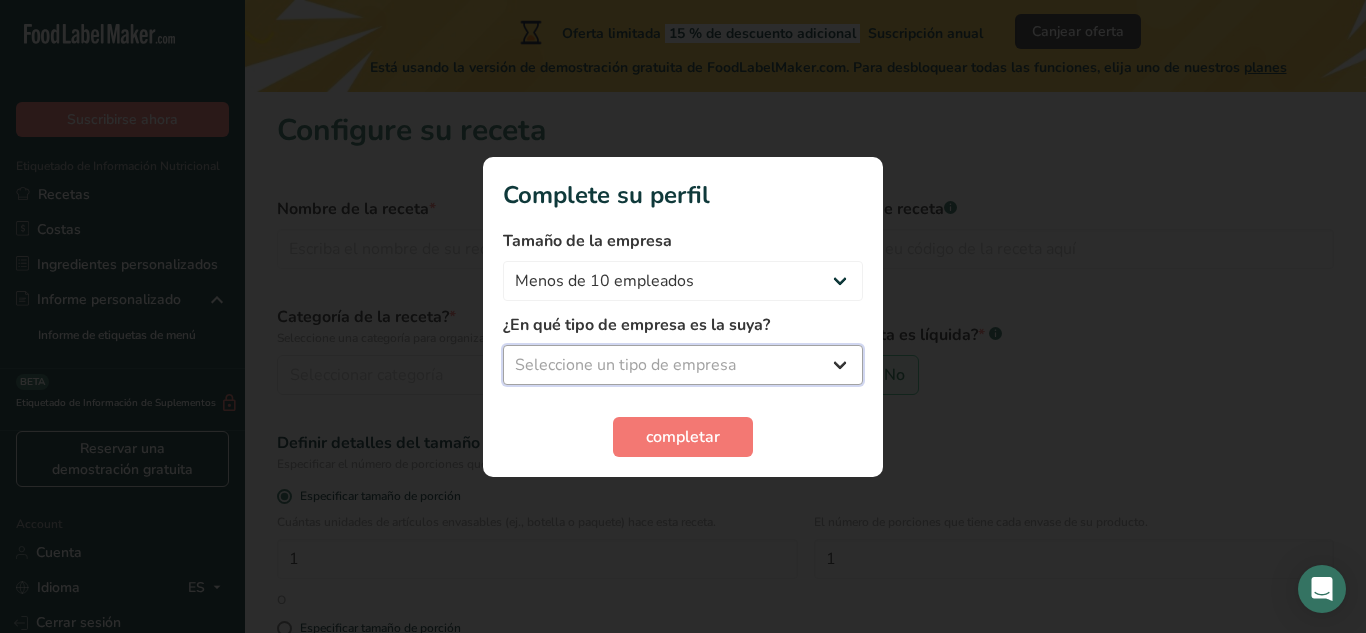 click on "Seleccione un tipo de empresa
Fabricante de alimentos envasados
Restaurante y cafetería
Panadería
Empresa de comidas preparadas y cáterin
Nutricionista
Bloguero gastronómico
Entrenador personal
Otro" at bounding box center (683, 365) 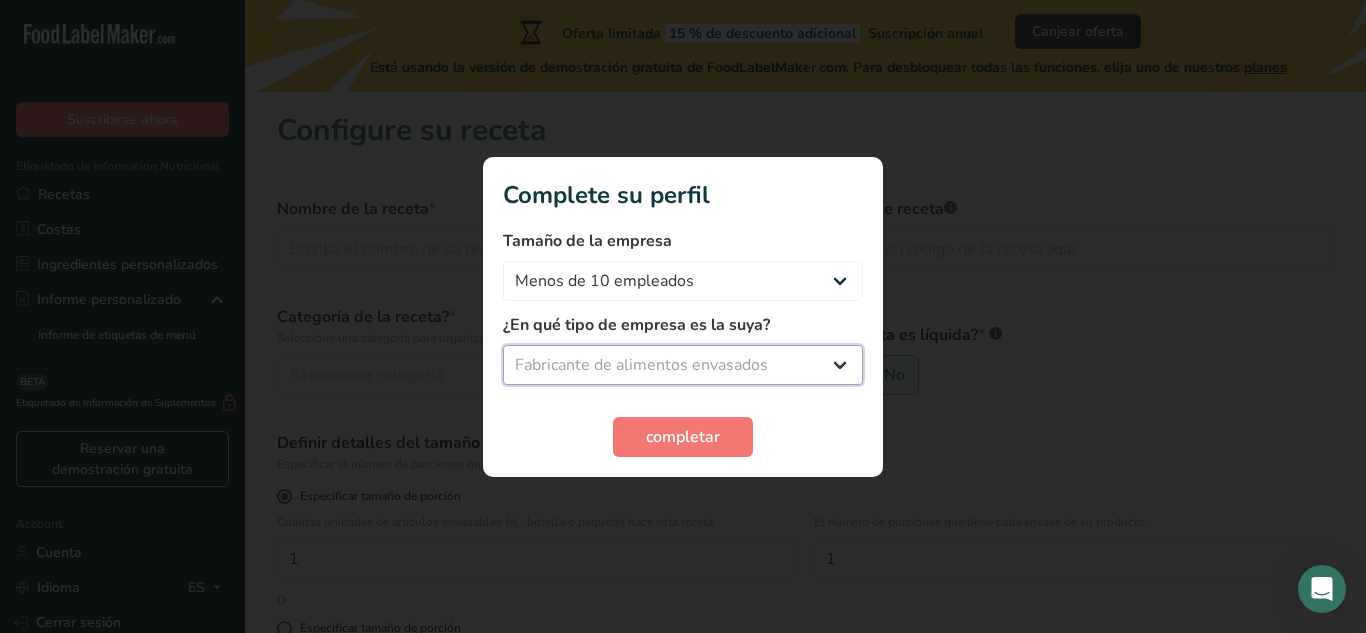 click on "Seleccione un tipo de empresa
Fabricante de alimentos envasados
Restaurante y cafetería
Panadería
Empresa de comidas preparadas y cáterin
Nutricionista
Bloguero gastronómico
Entrenador personal
Otro" at bounding box center [683, 365] 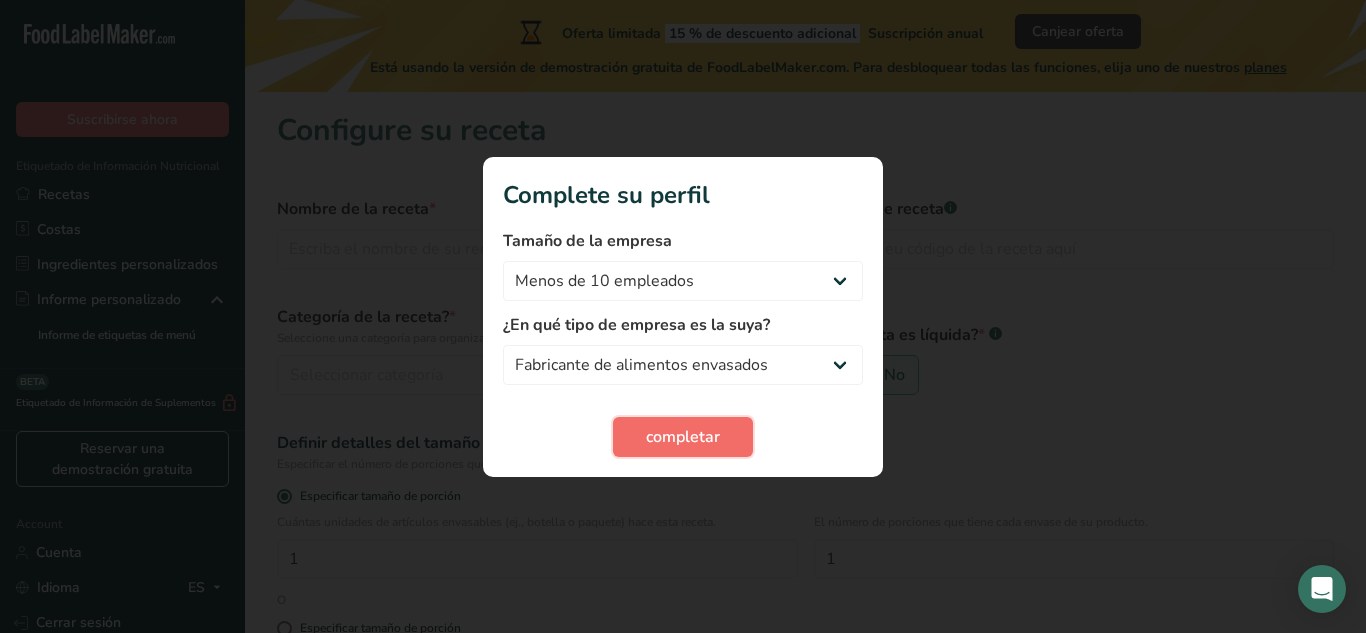 click on "completar" at bounding box center [683, 437] 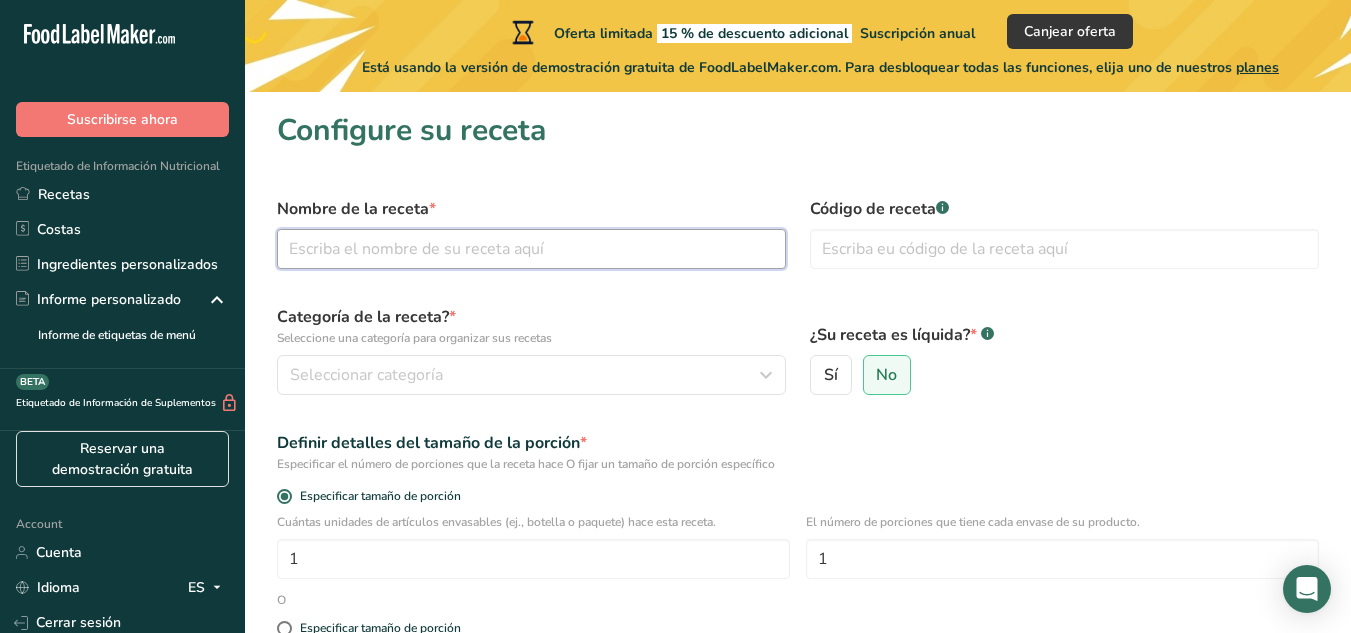 click at bounding box center [531, 249] 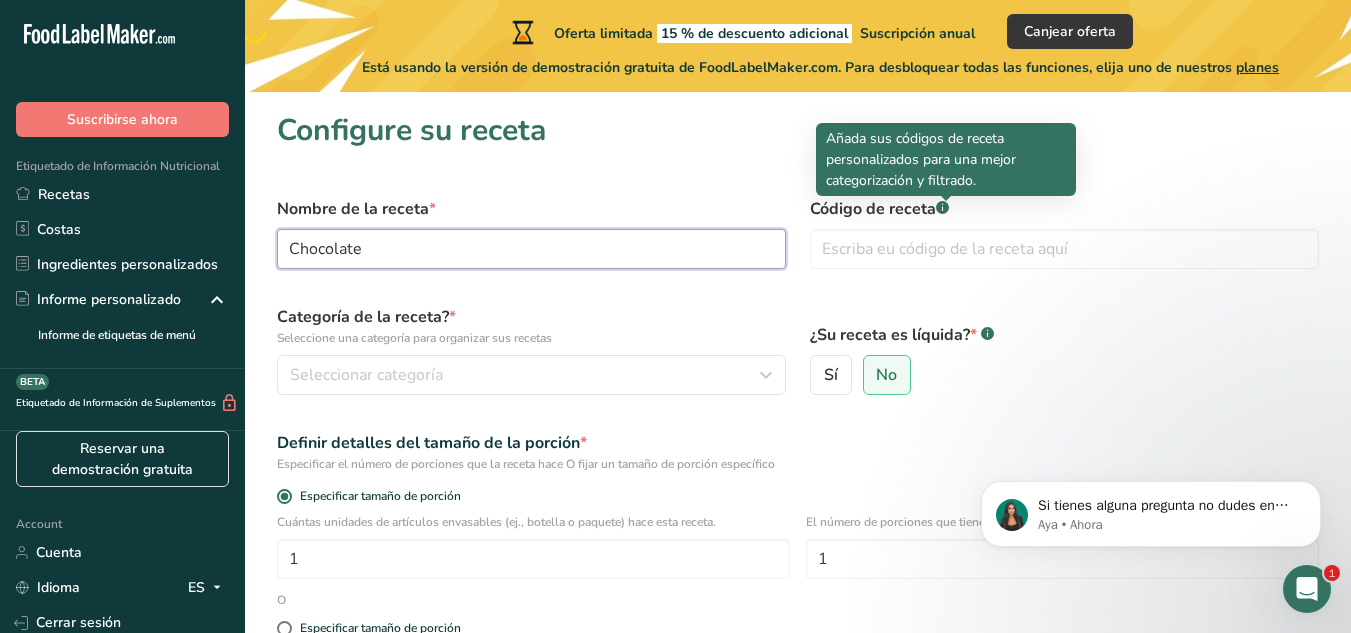 scroll, scrollTop: 0, scrollLeft: 0, axis: both 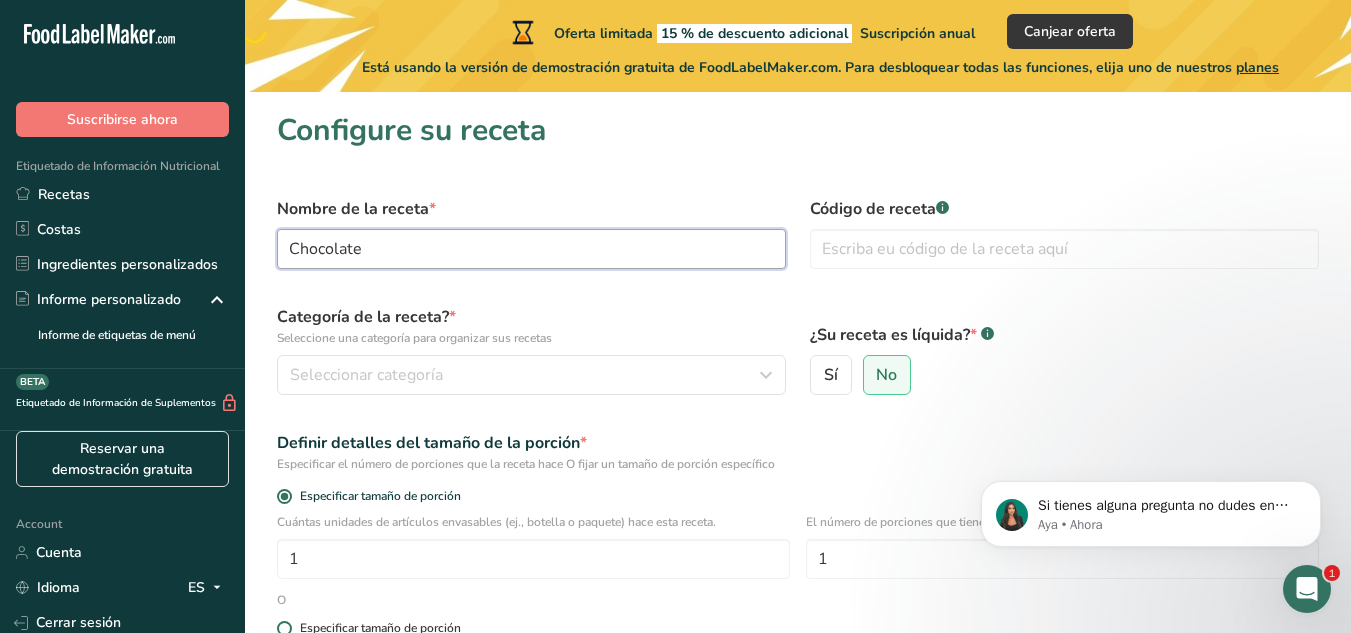 type on "Chocolate" 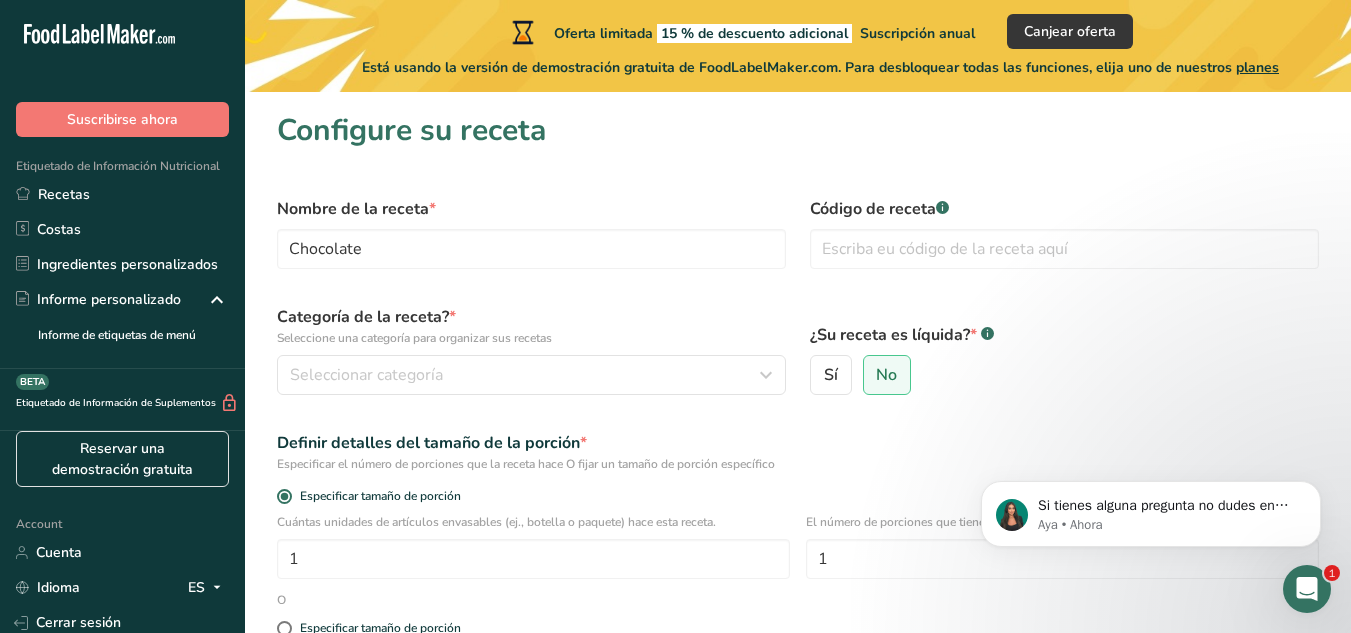click on "Sí   No" at bounding box center [1064, 375] 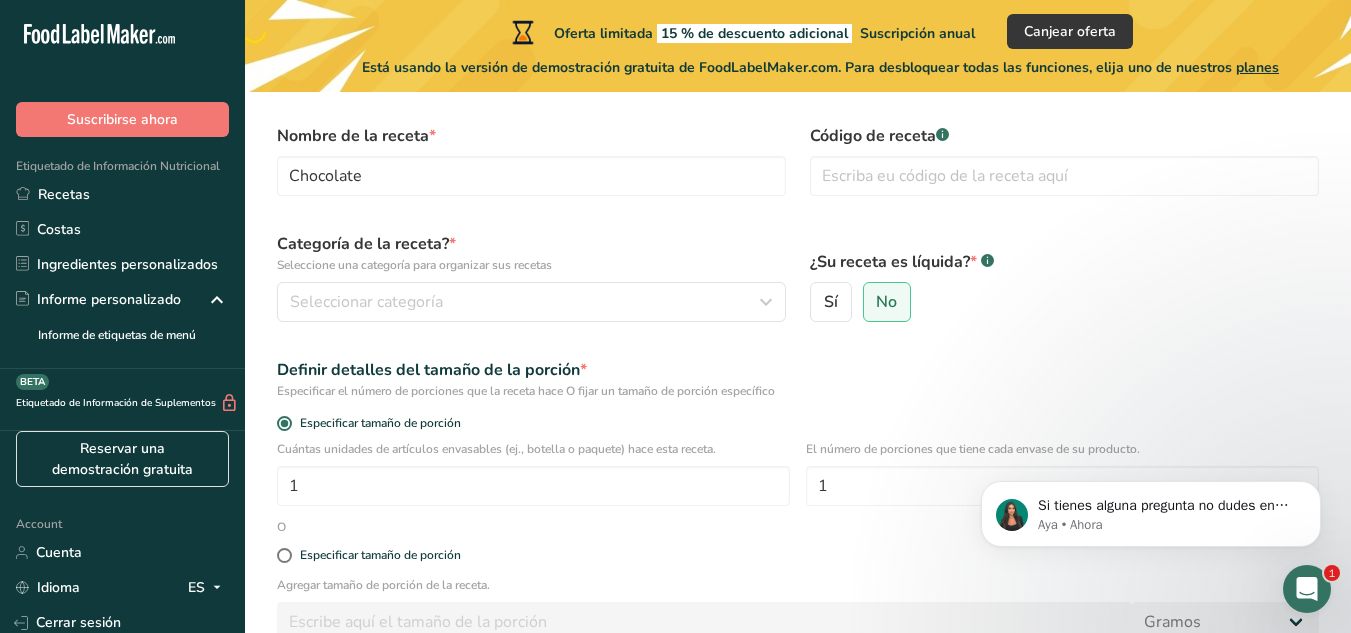 scroll, scrollTop: 75, scrollLeft: 0, axis: vertical 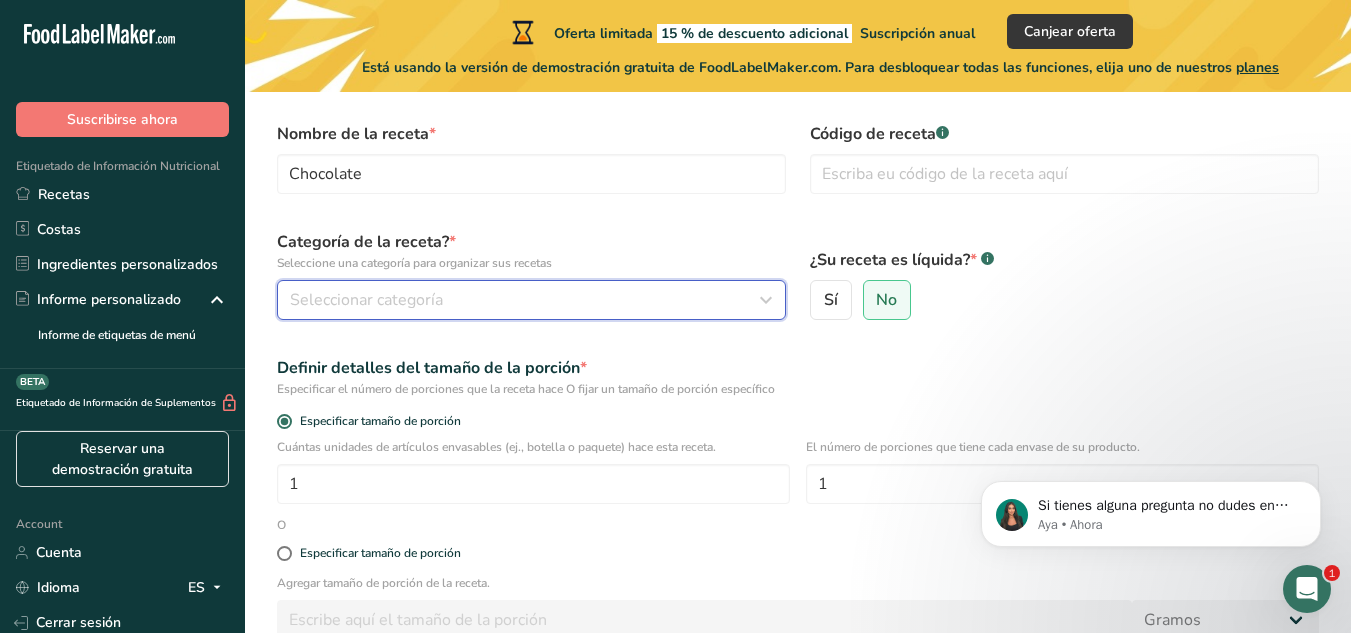 click on "Seleccionar categoría" at bounding box center (531, 300) 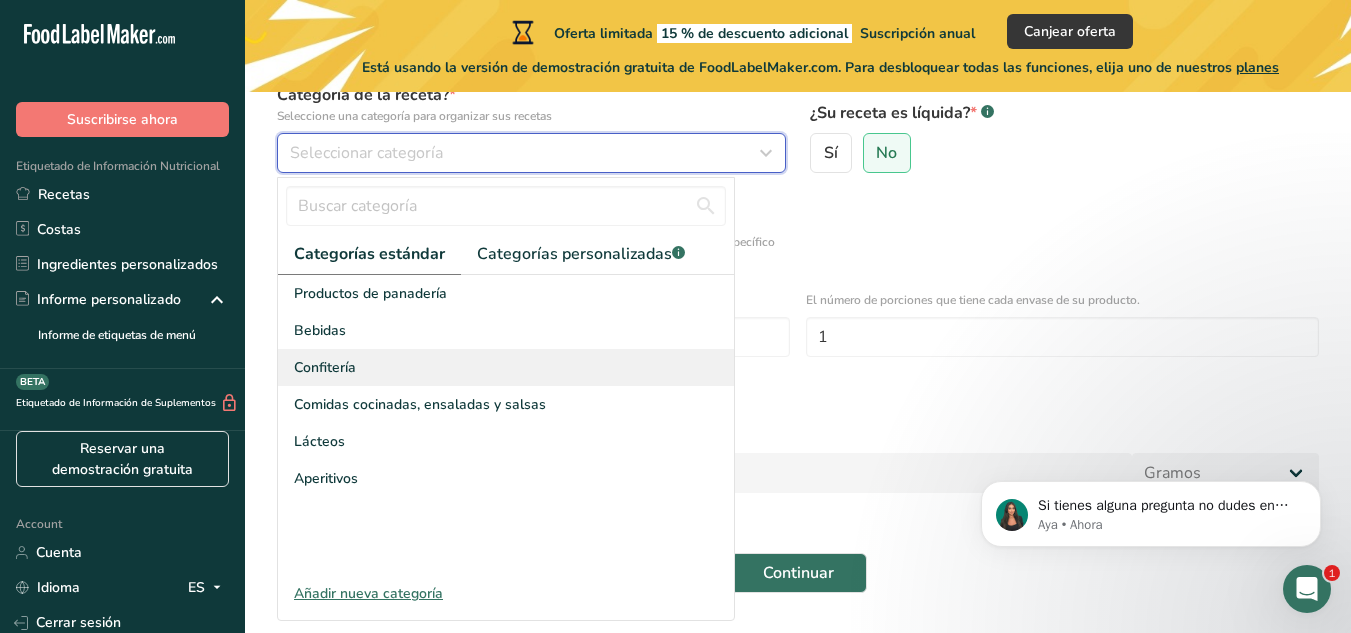 scroll, scrollTop: 223, scrollLeft: 0, axis: vertical 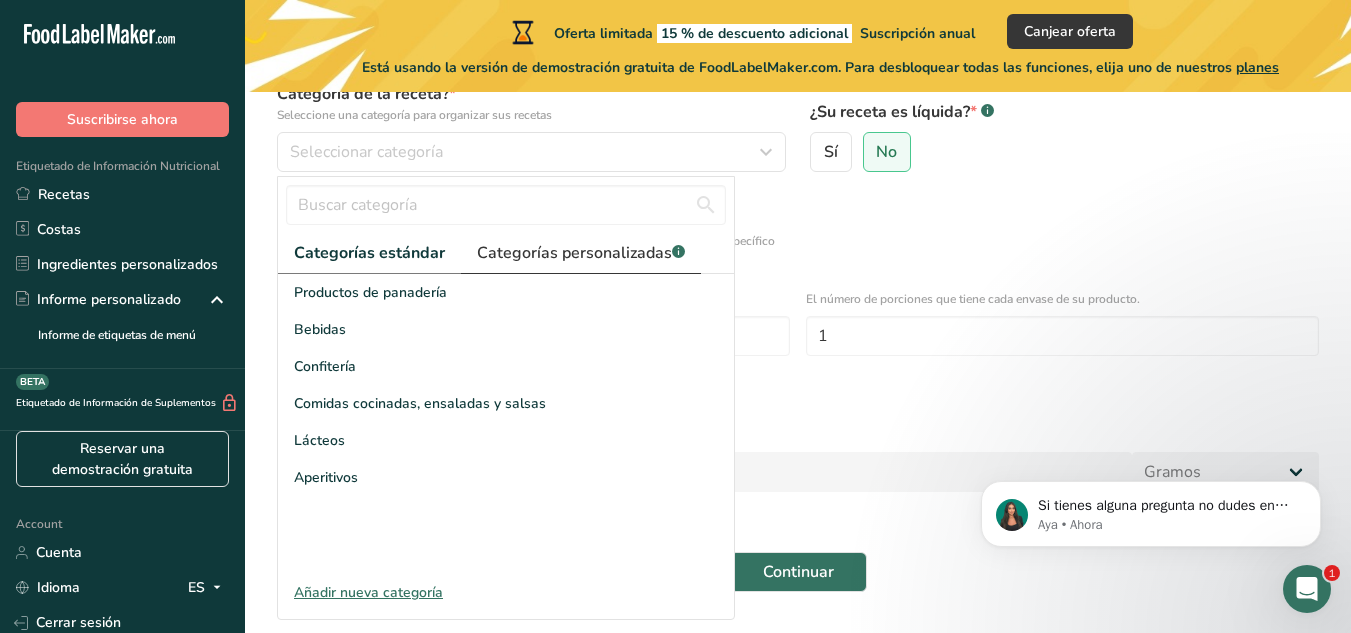 click on "Categorías personalizadas
.a-a{fill:#347362;}.b-a{fill:#fff;}" at bounding box center (581, 253) 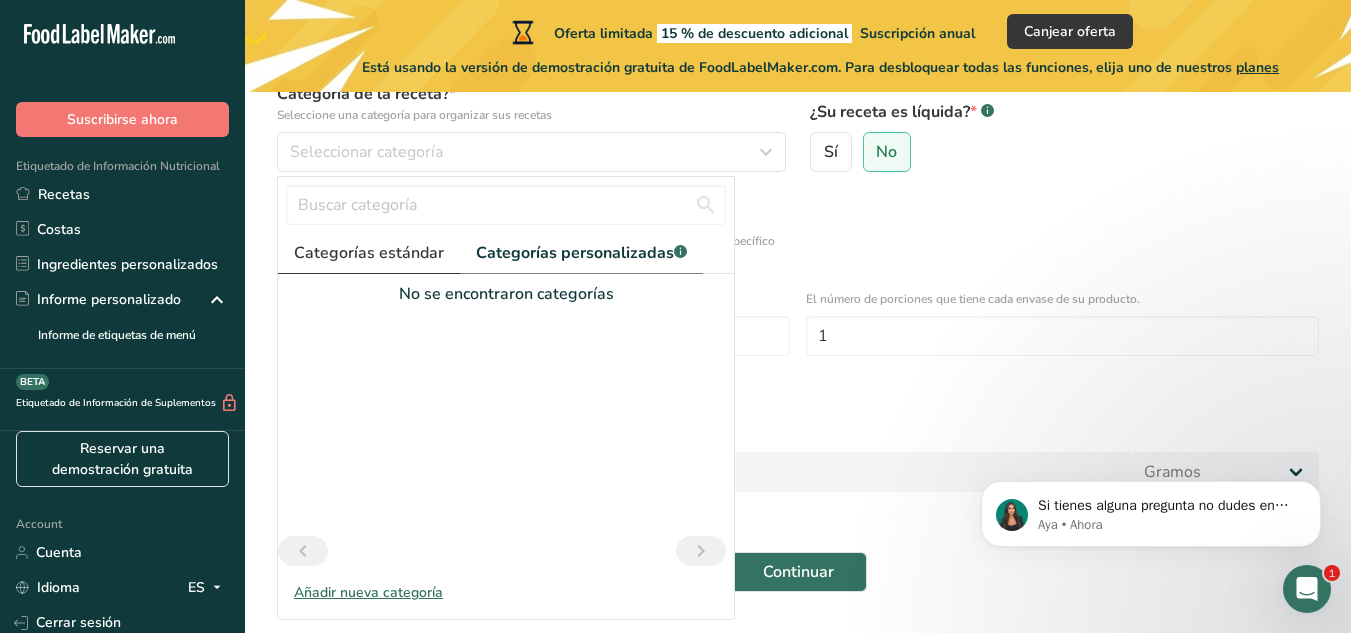 click on "Categorías estándar" at bounding box center (369, 253) 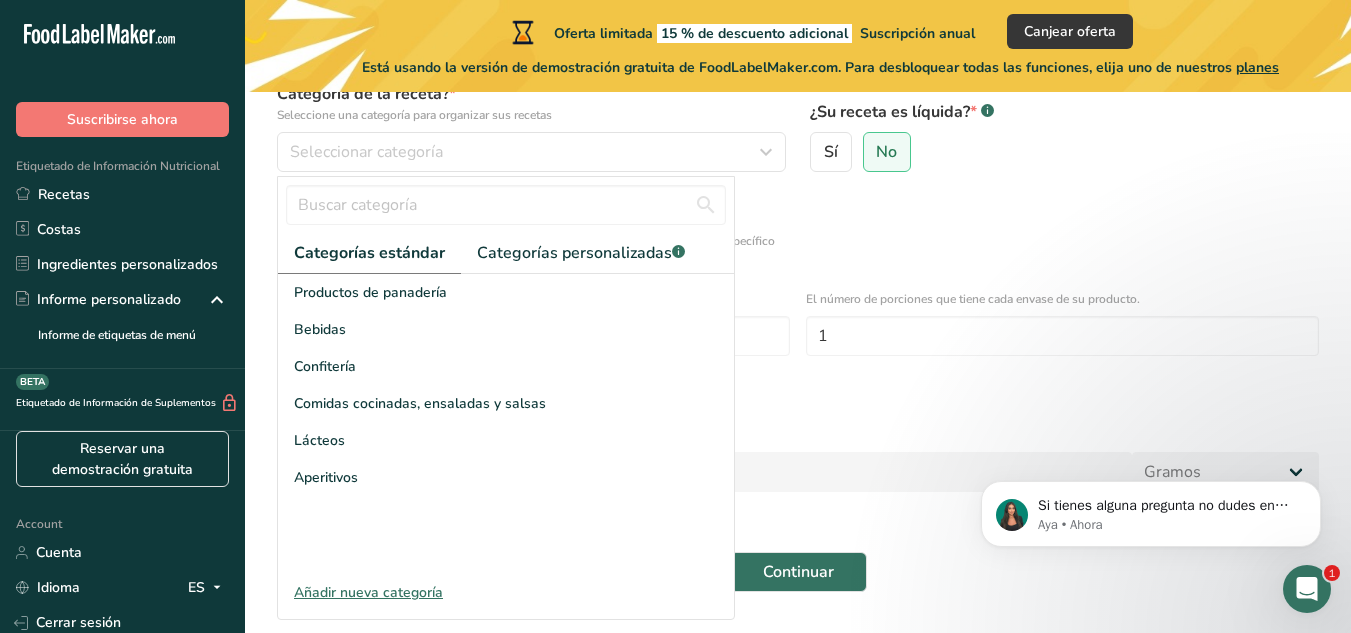 click on "Añadir nueva categoría" at bounding box center (506, 592) 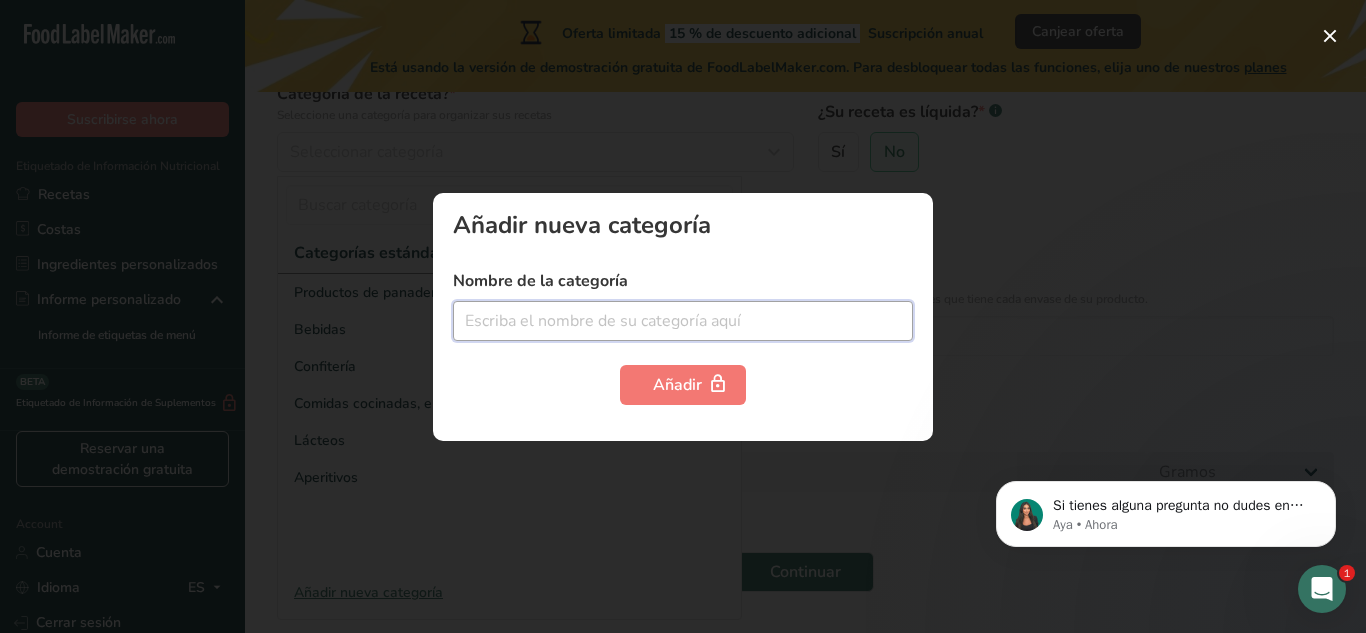click at bounding box center (683, 321) 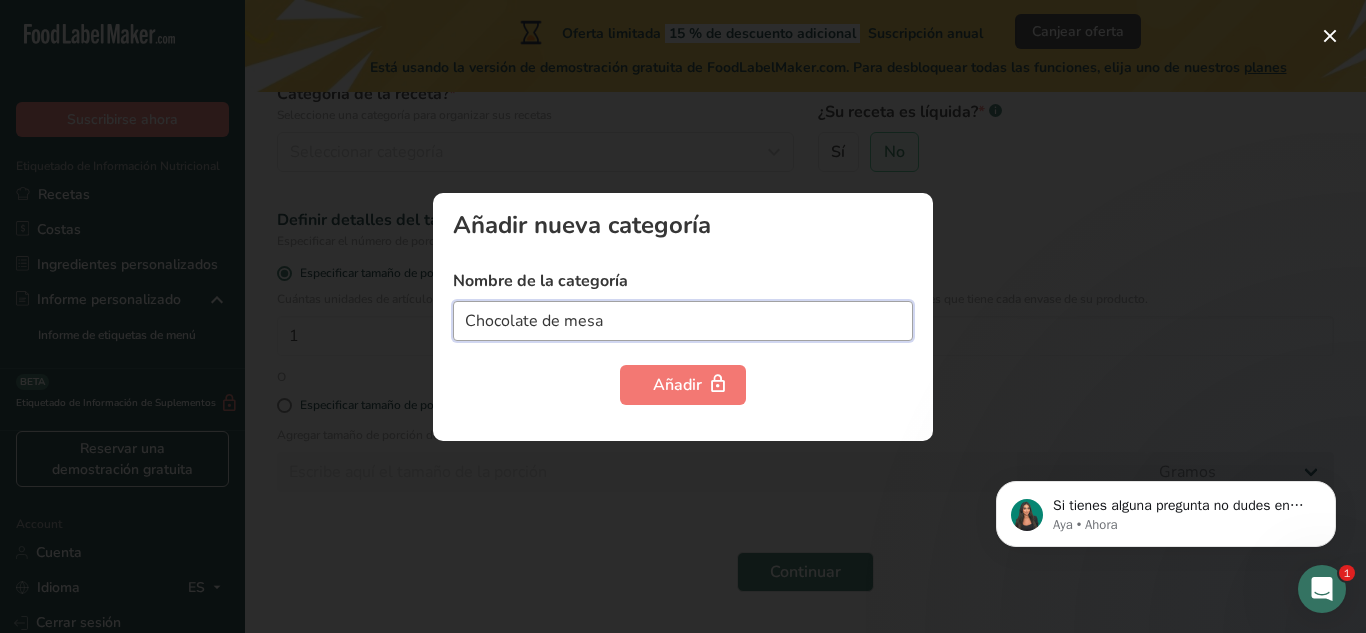 type on "Chocolate de mesa" 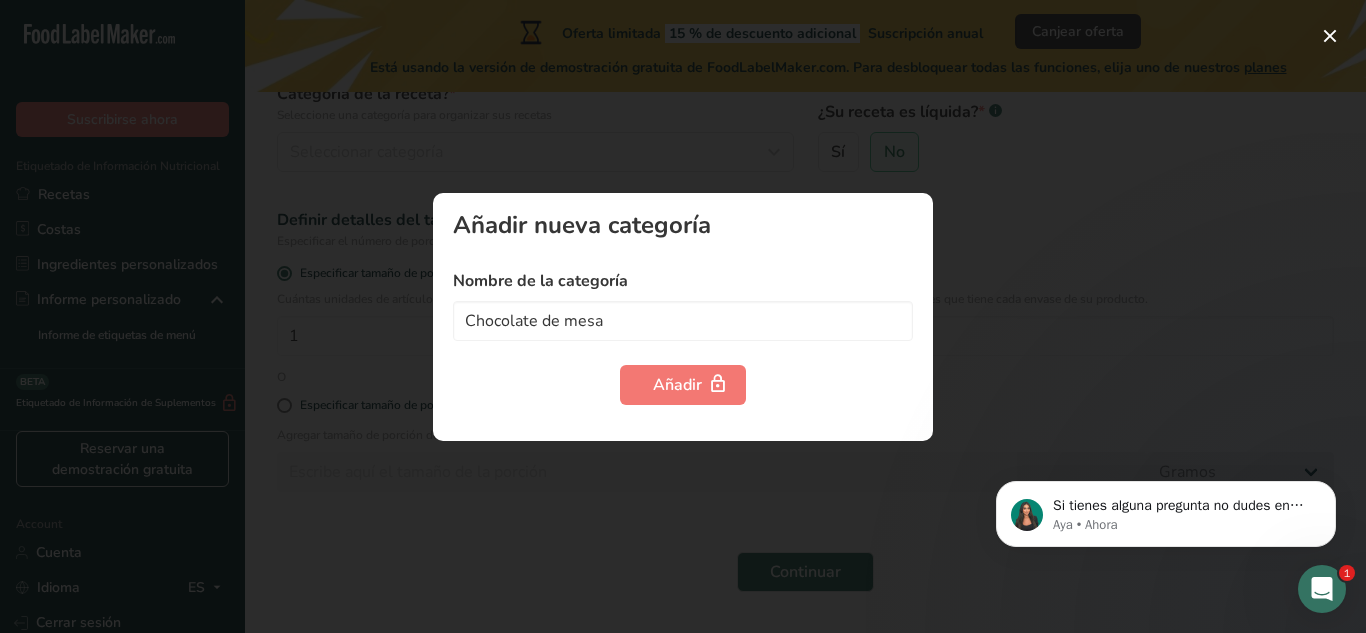 click at bounding box center [683, 316] 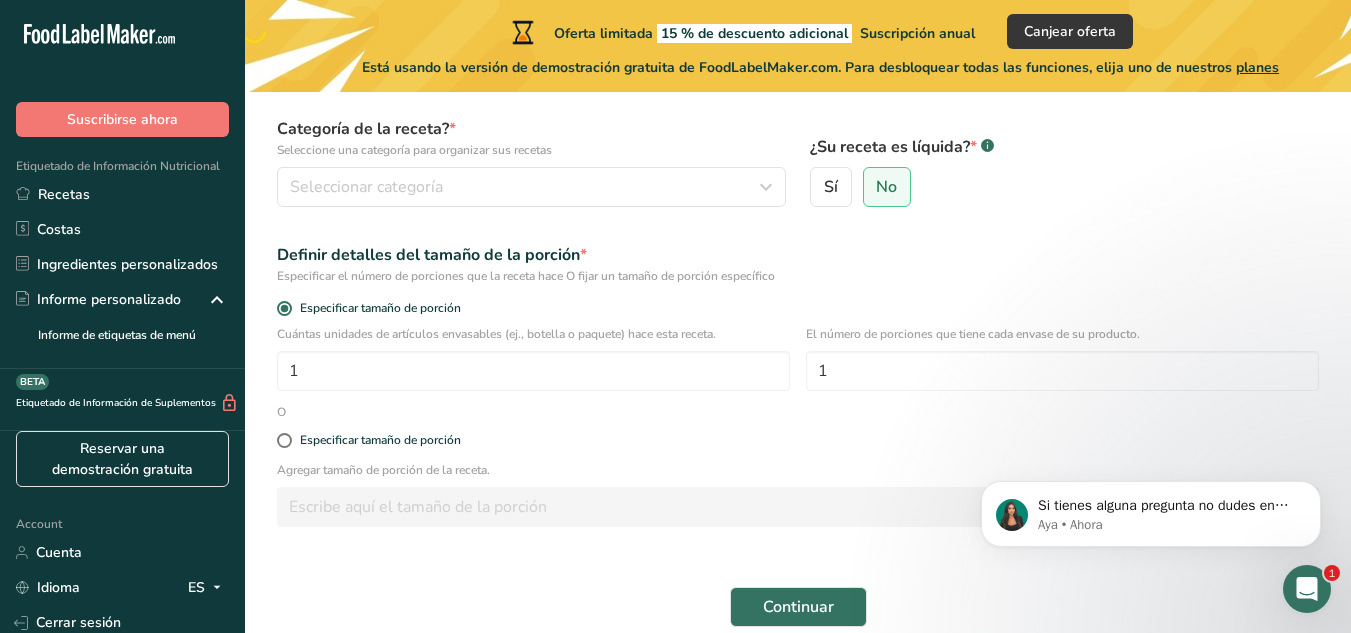 scroll, scrollTop: 187, scrollLeft: 0, axis: vertical 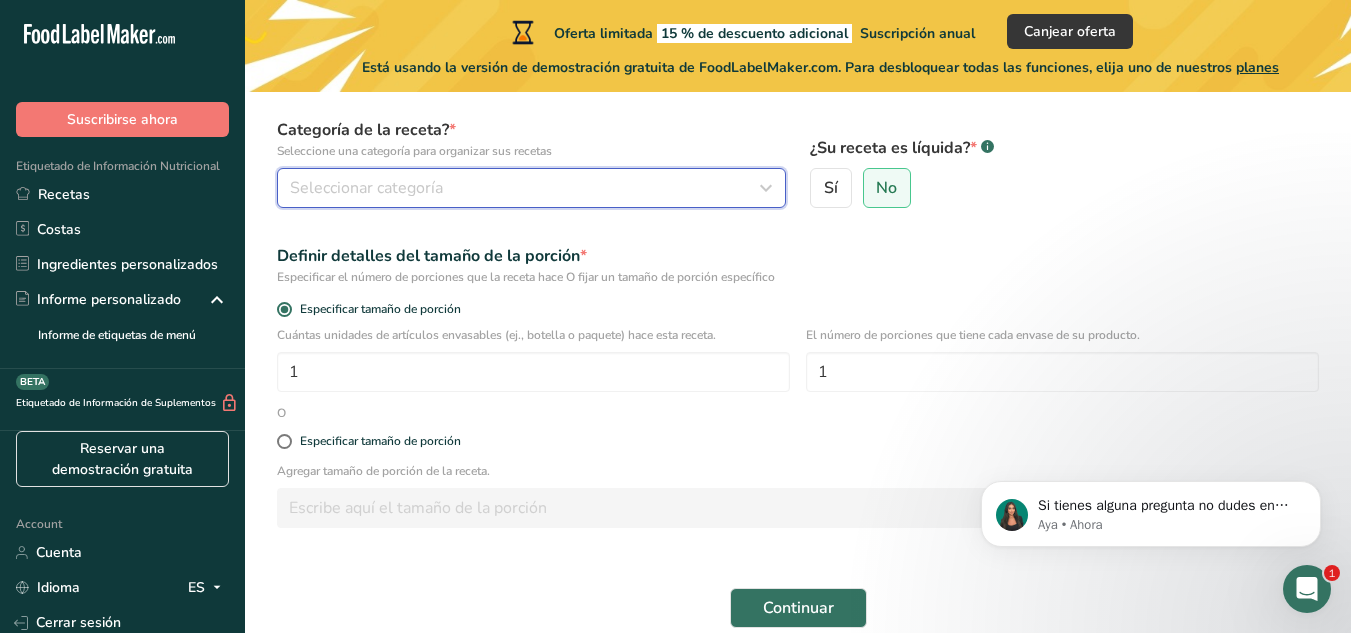 click on "Seleccionar categoría" at bounding box center [525, 188] 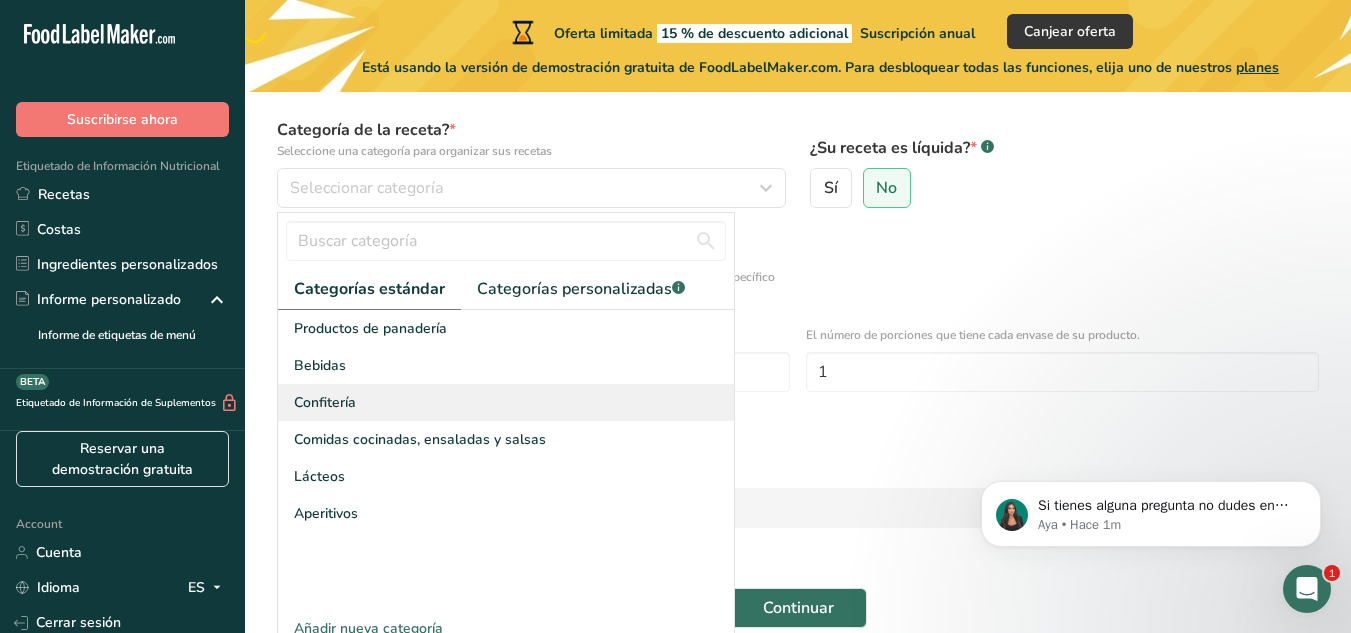 click on "Confitería" at bounding box center [506, 402] 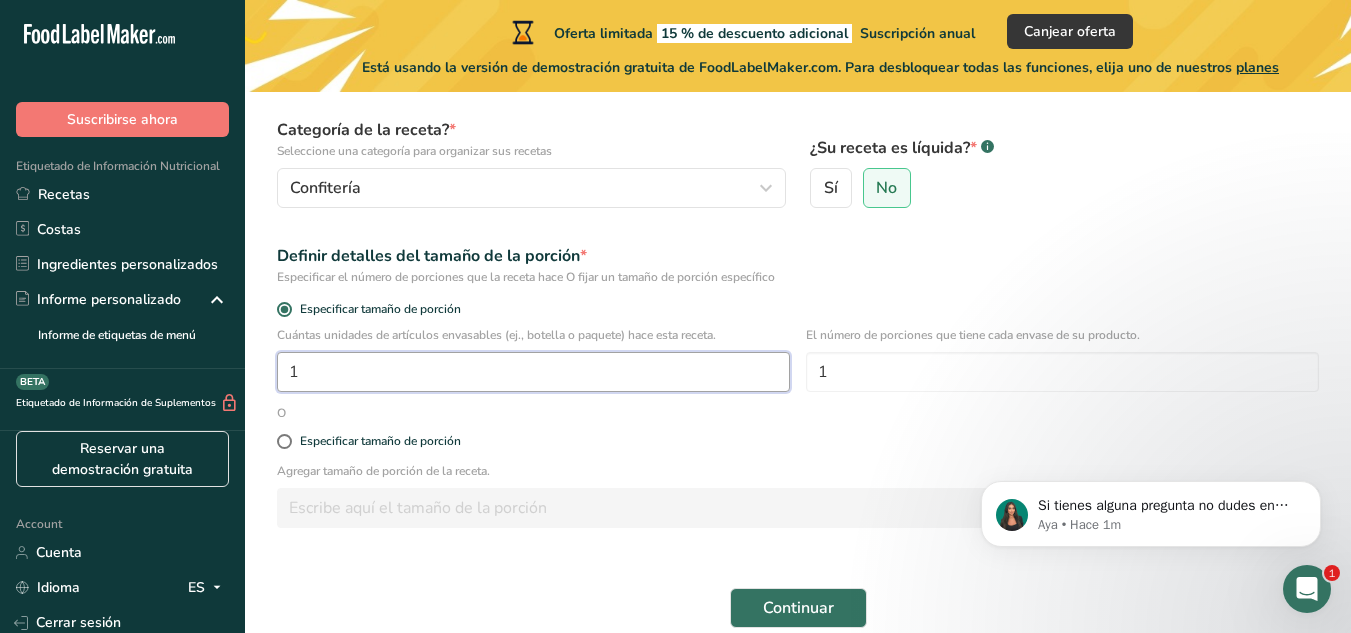 click on "1" at bounding box center (533, 372) 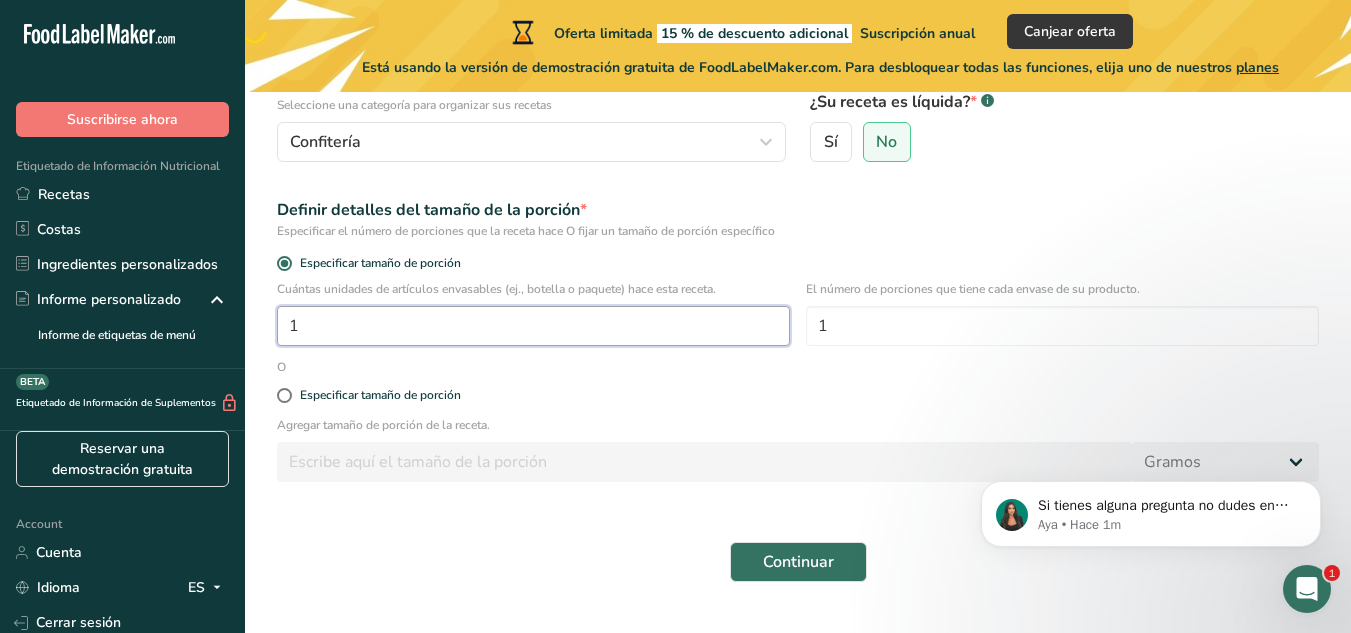 scroll, scrollTop: 231, scrollLeft: 0, axis: vertical 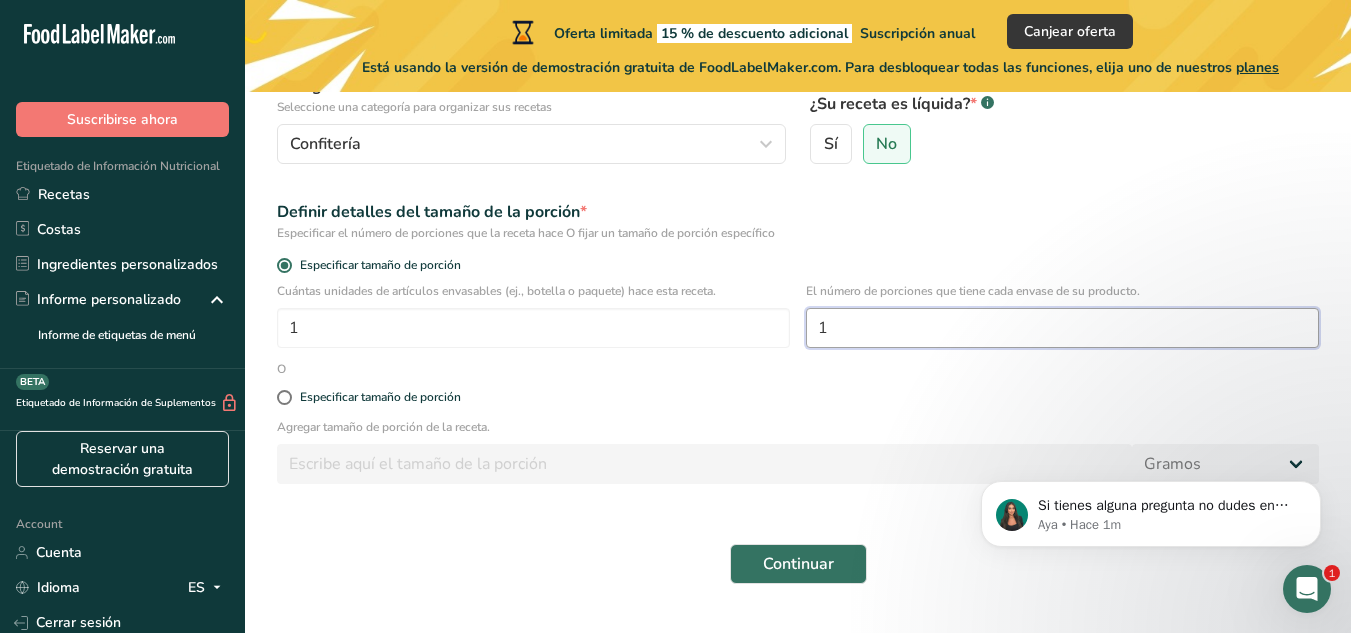 click on "1" at bounding box center [1062, 328] 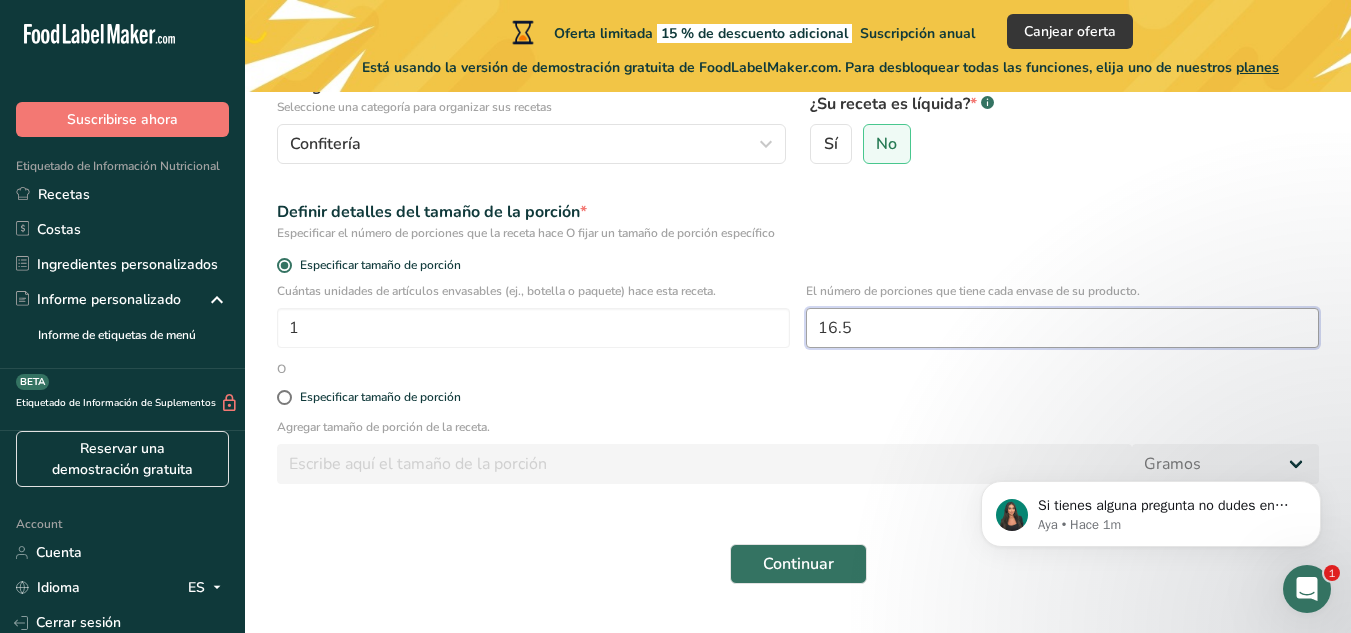 type on "16.5" 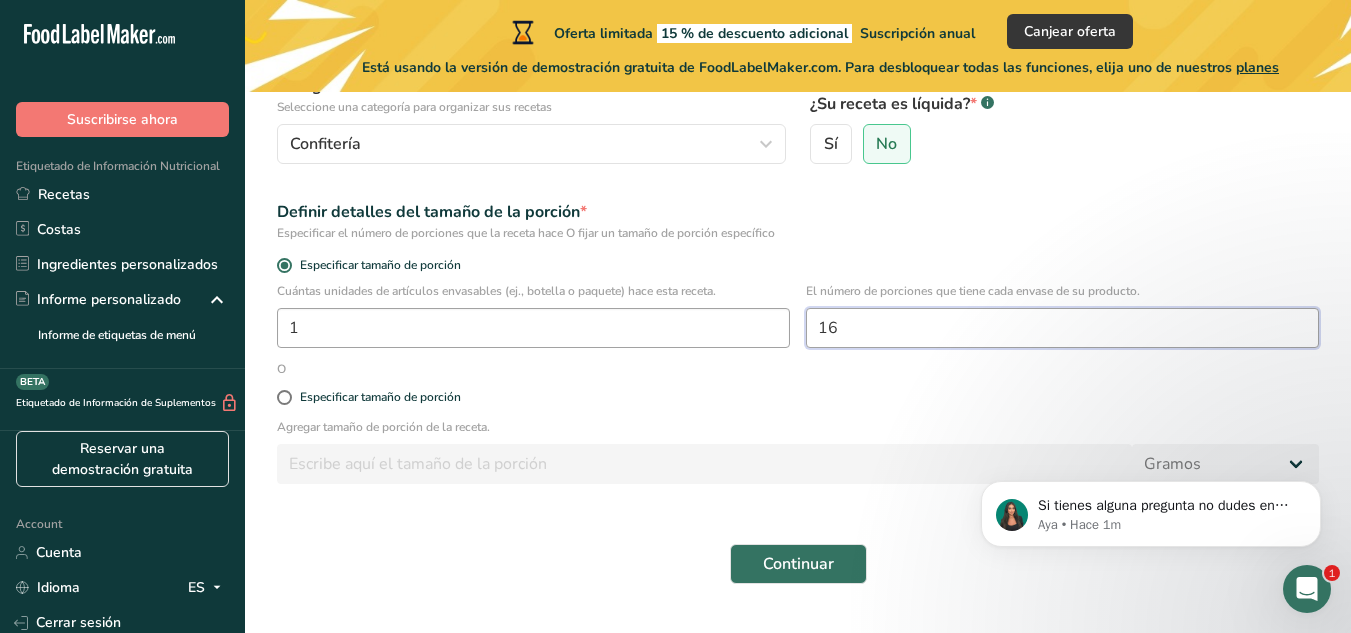 type on "16" 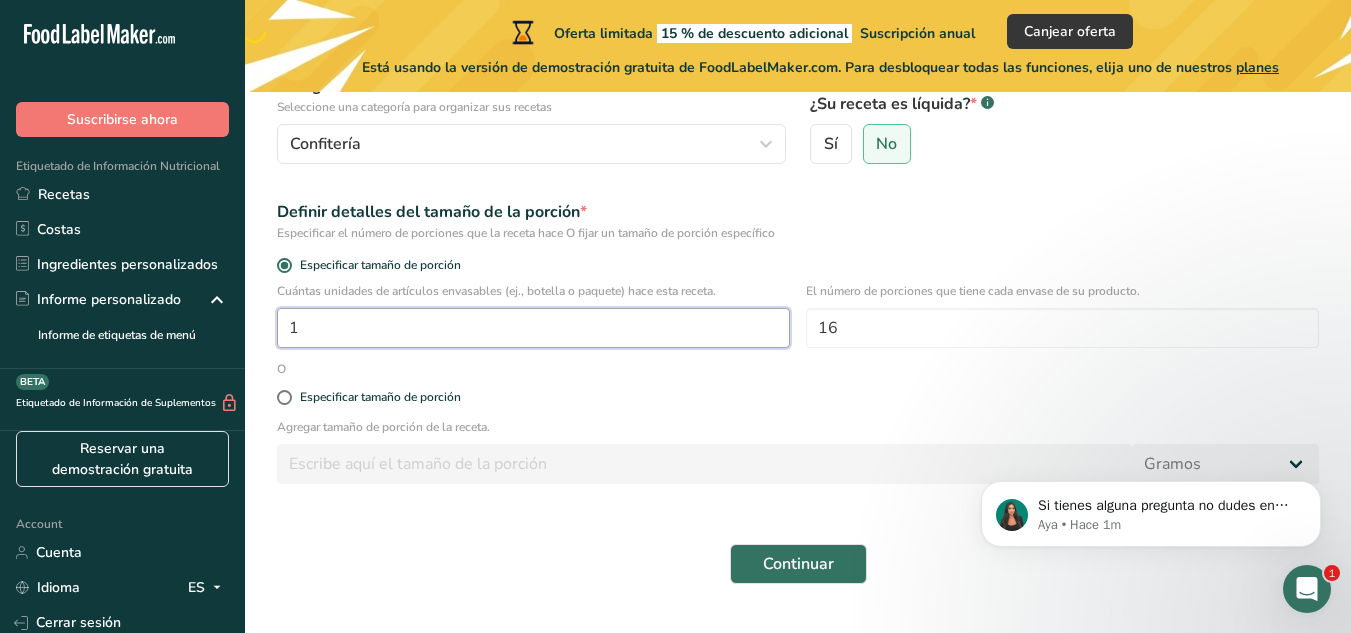 click on "1" at bounding box center [533, 328] 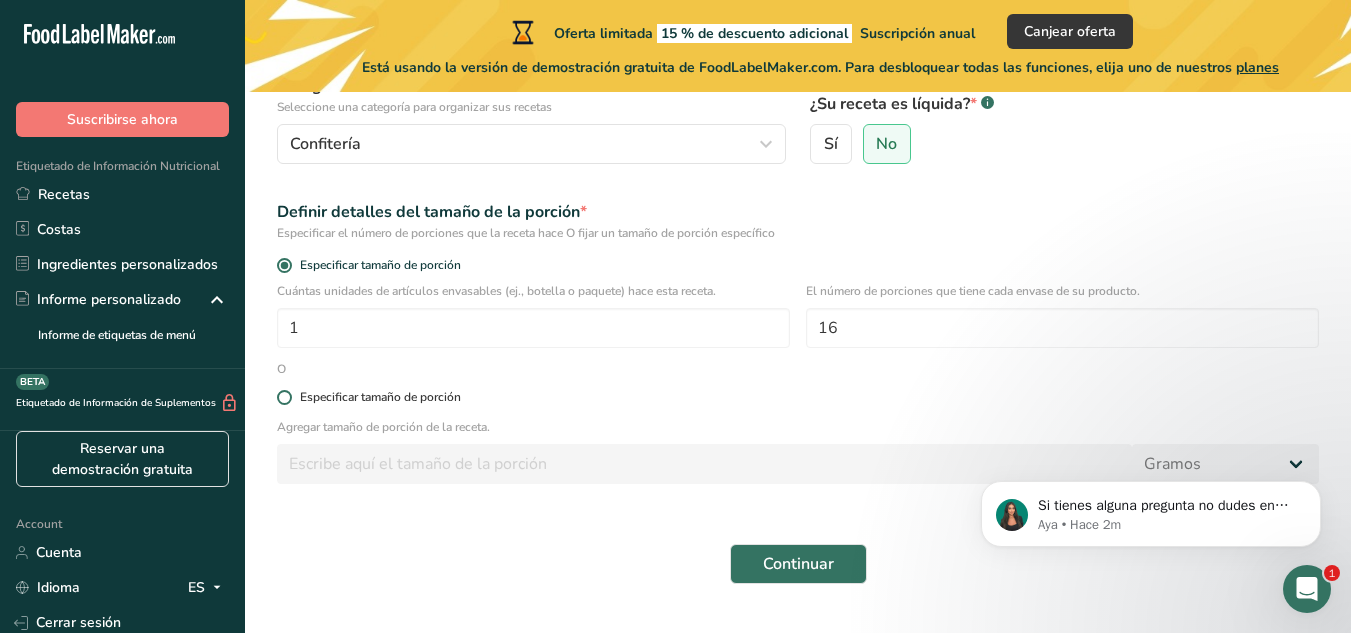 click on "Especificar tamaño de porción" at bounding box center [380, 397] 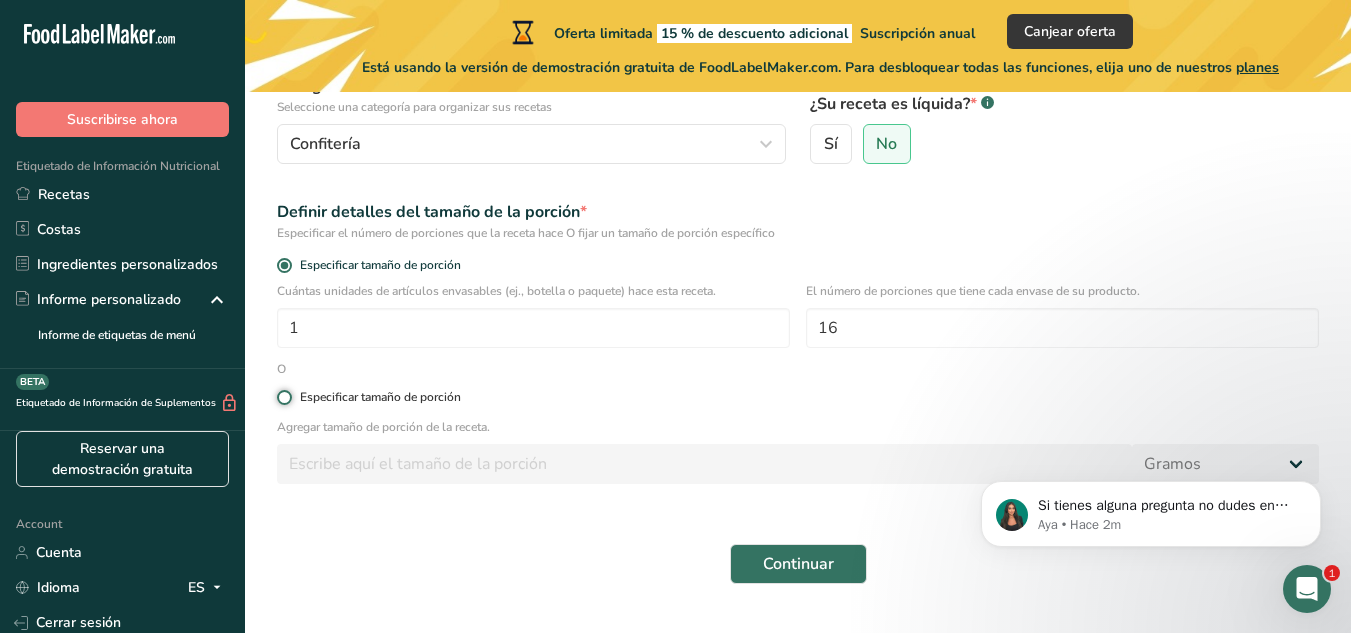click on "Especificar tamaño de porción" at bounding box center (283, 397) 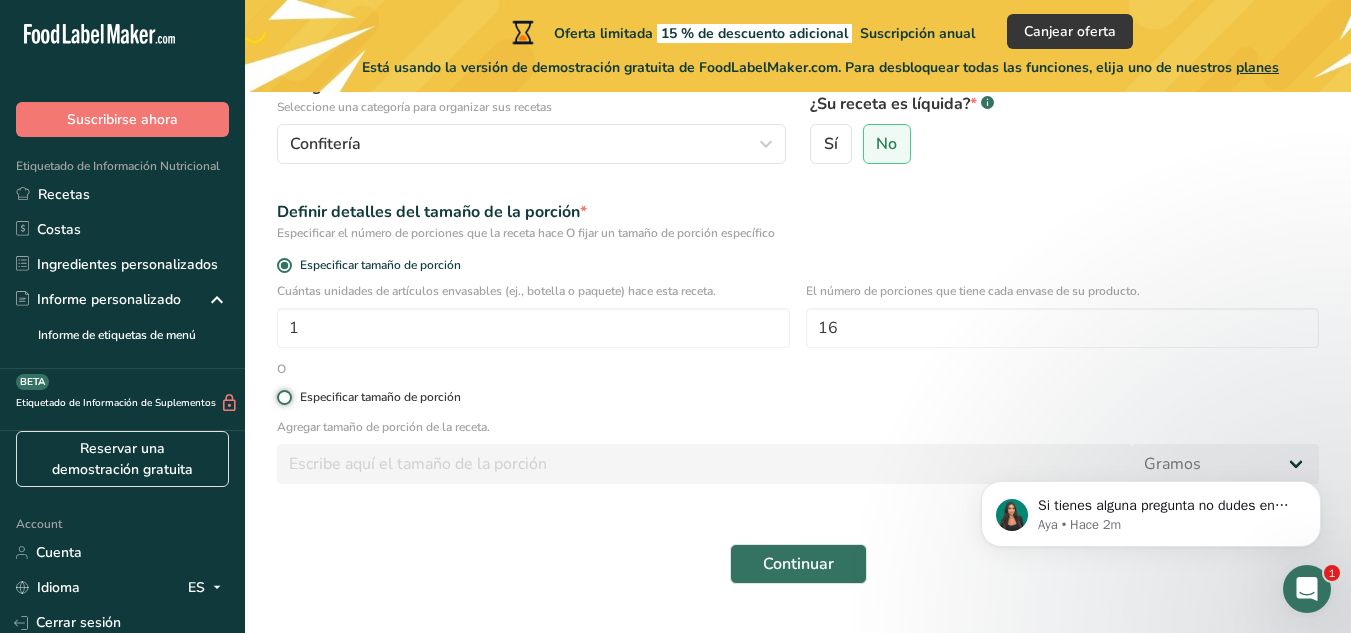 radio on "true" 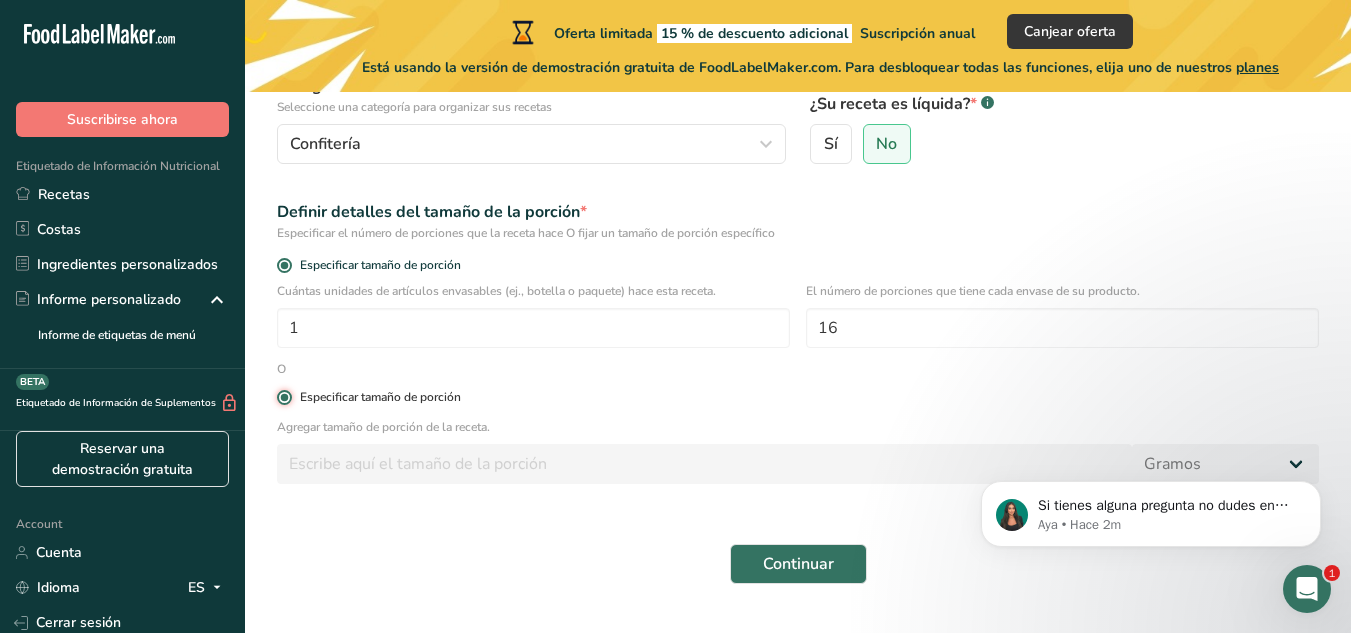 radio on "false" 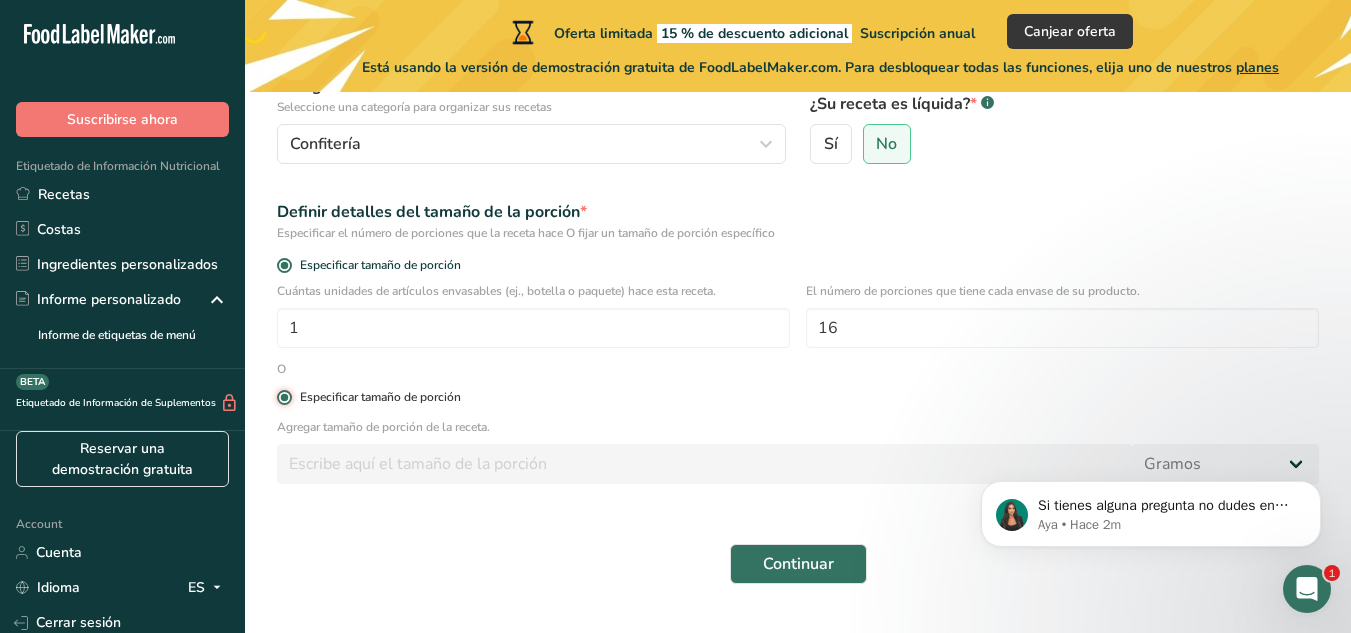 type 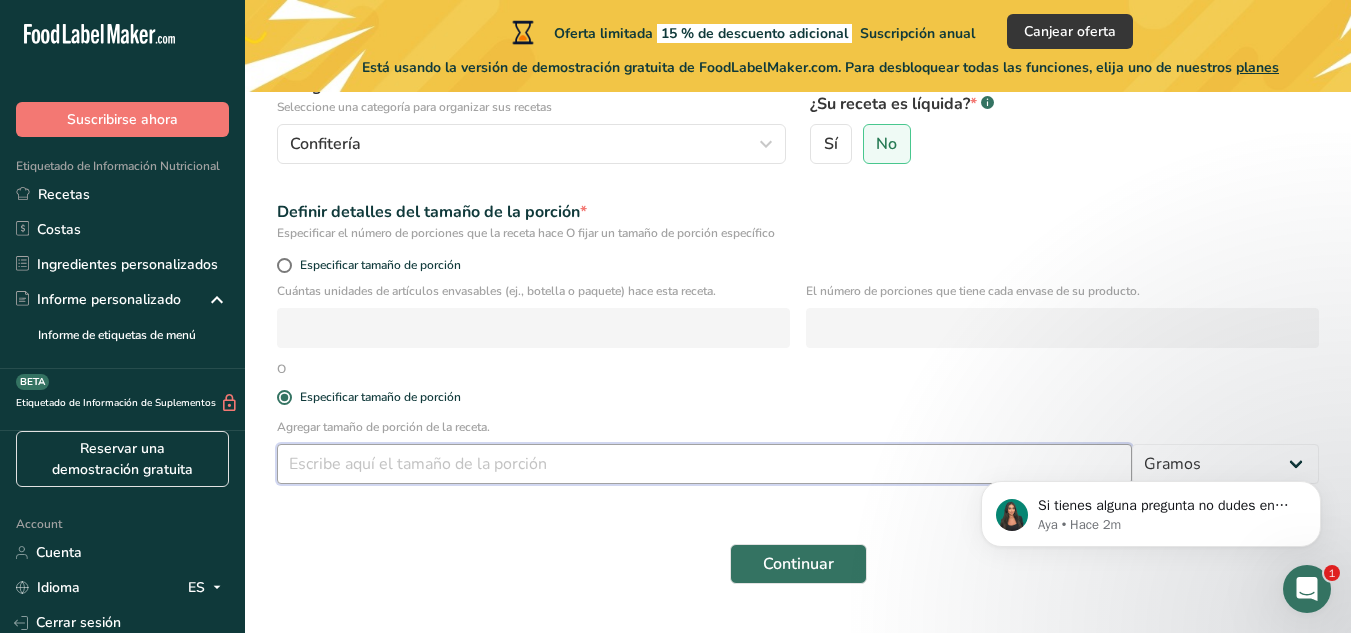 click at bounding box center (704, 464) 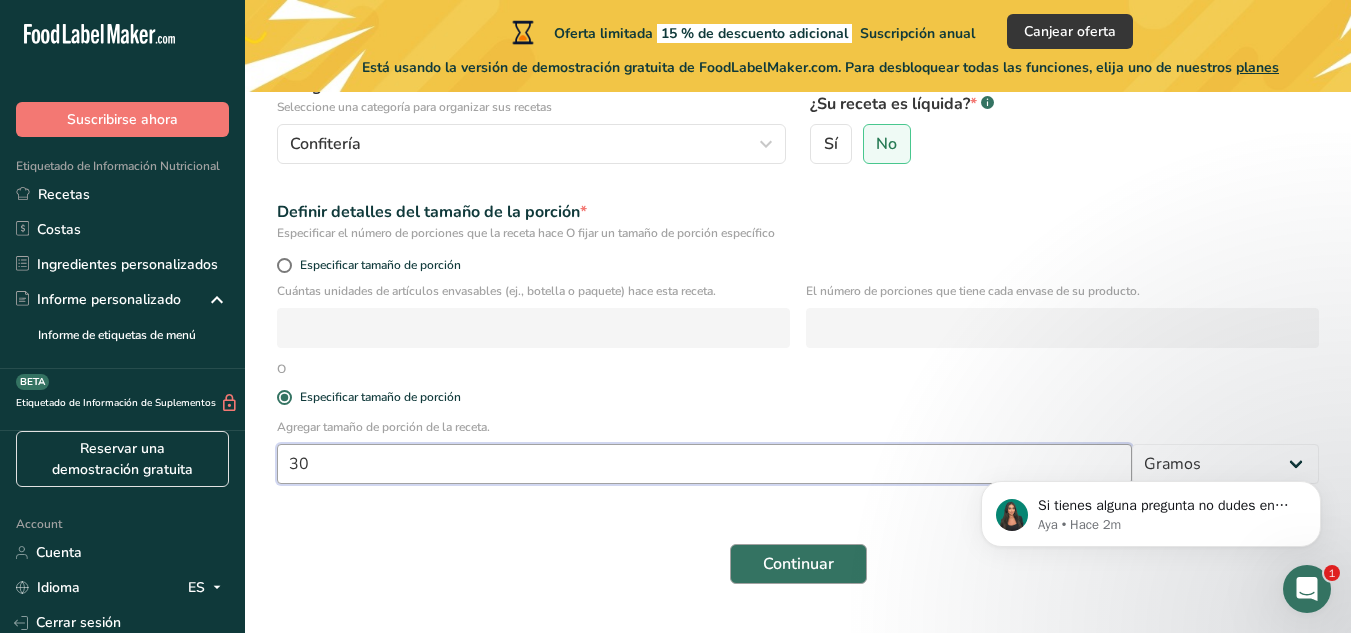 type on "30" 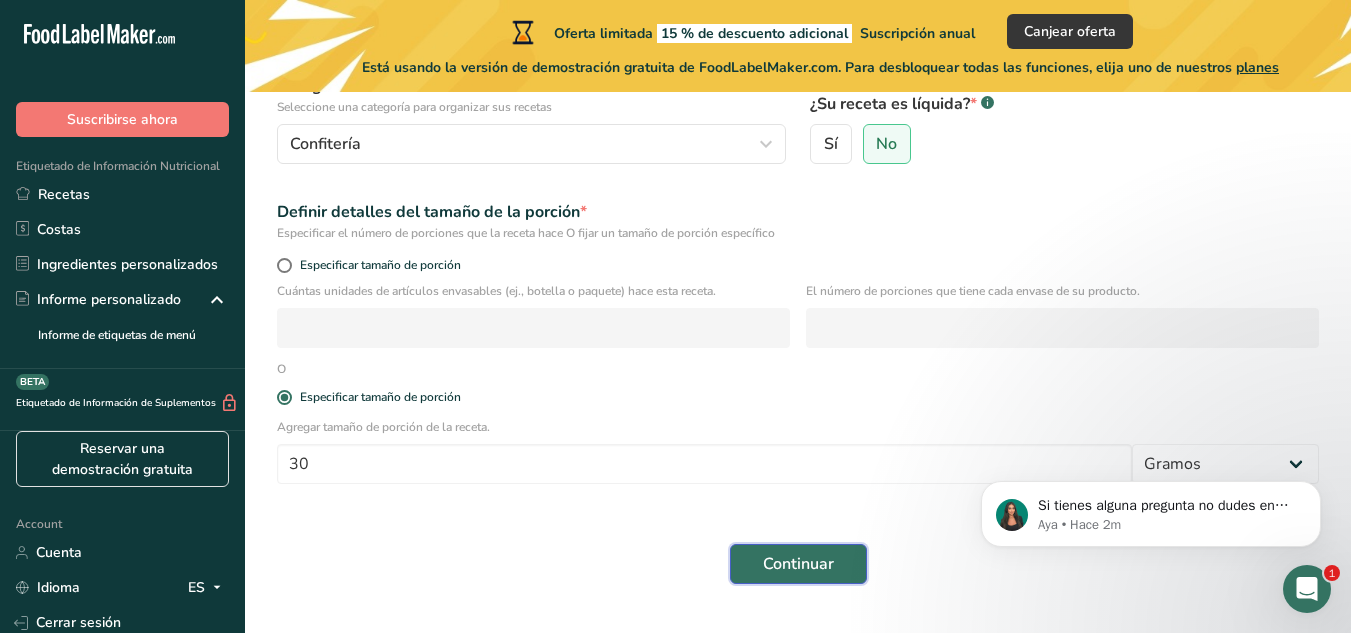 click on "Continuar" at bounding box center [798, 564] 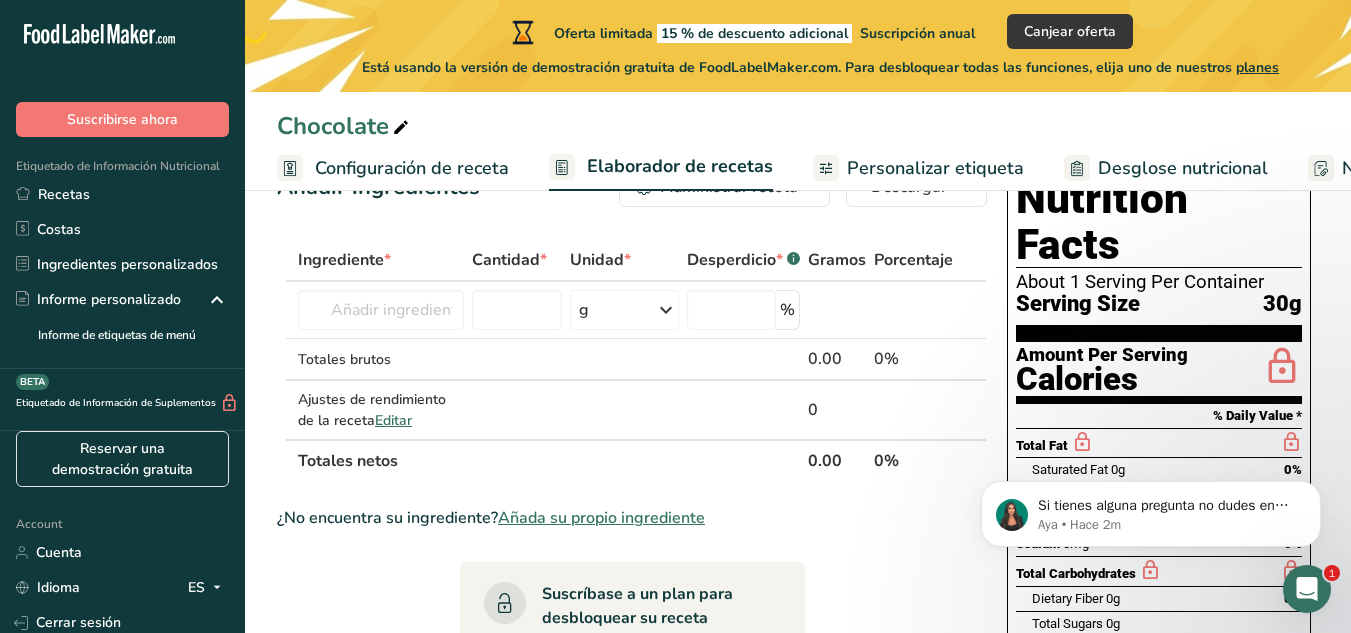 scroll, scrollTop: 72, scrollLeft: 0, axis: vertical 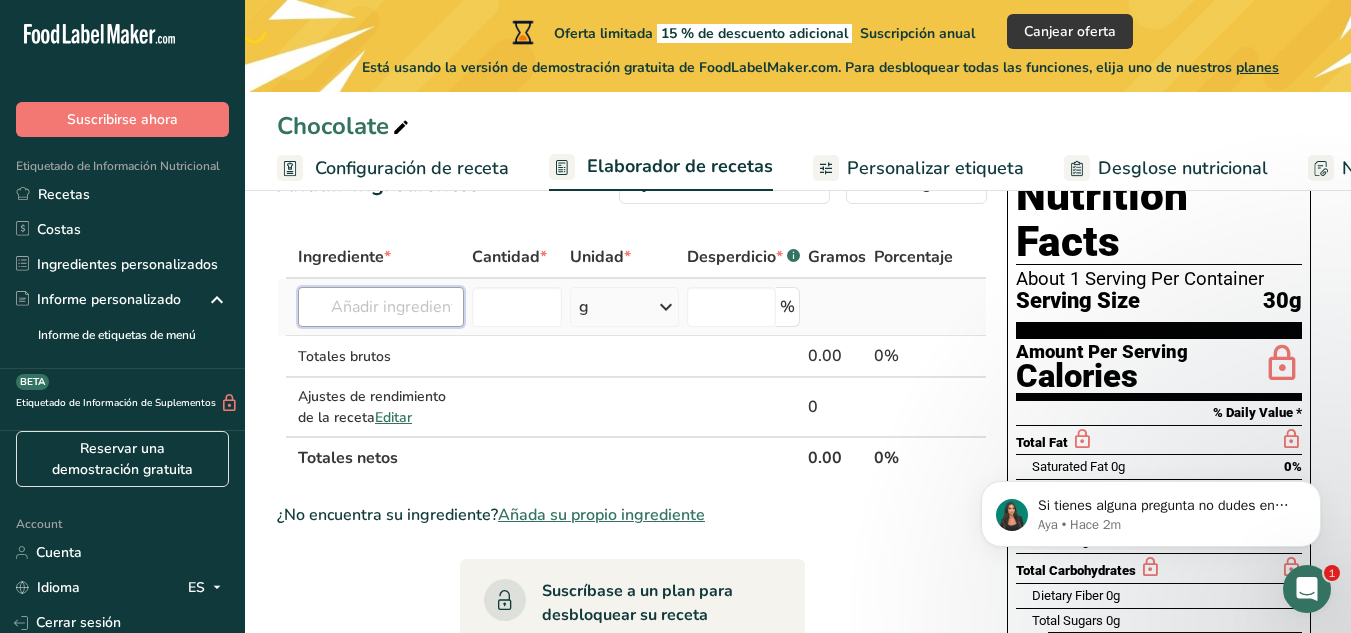 click at bounding box center (381, 307) 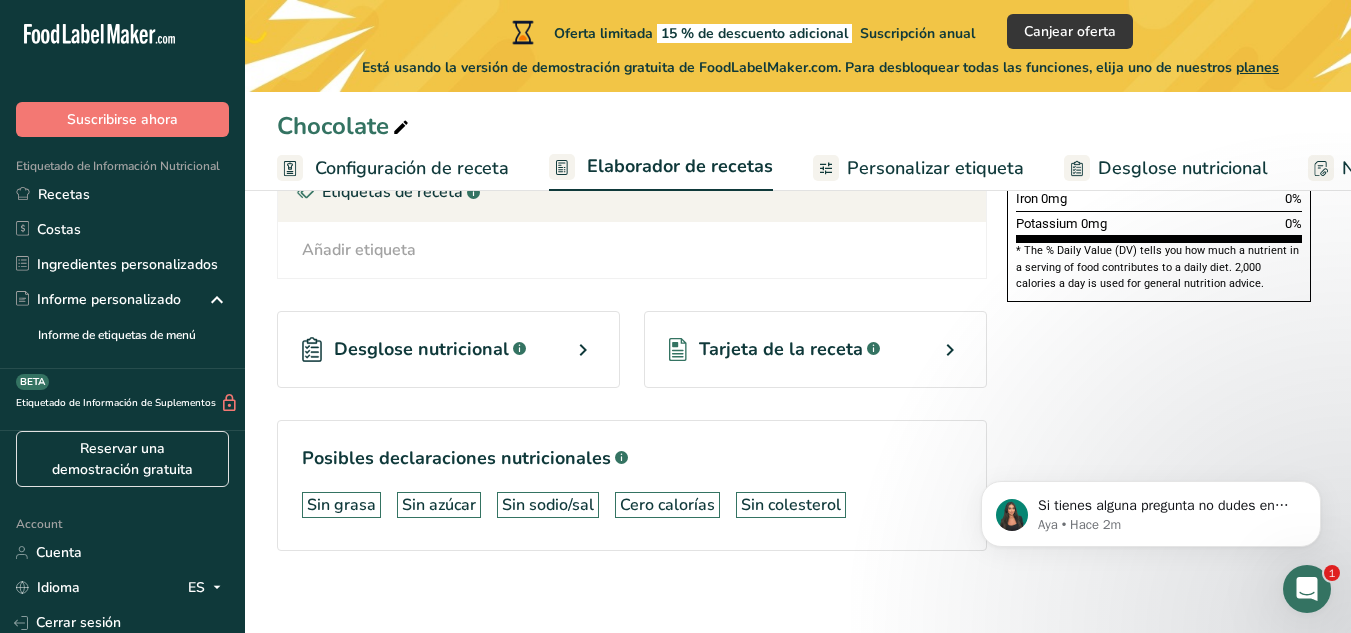 scroll, scrollTop: 640, scrollLeft: 0, axis: vertical 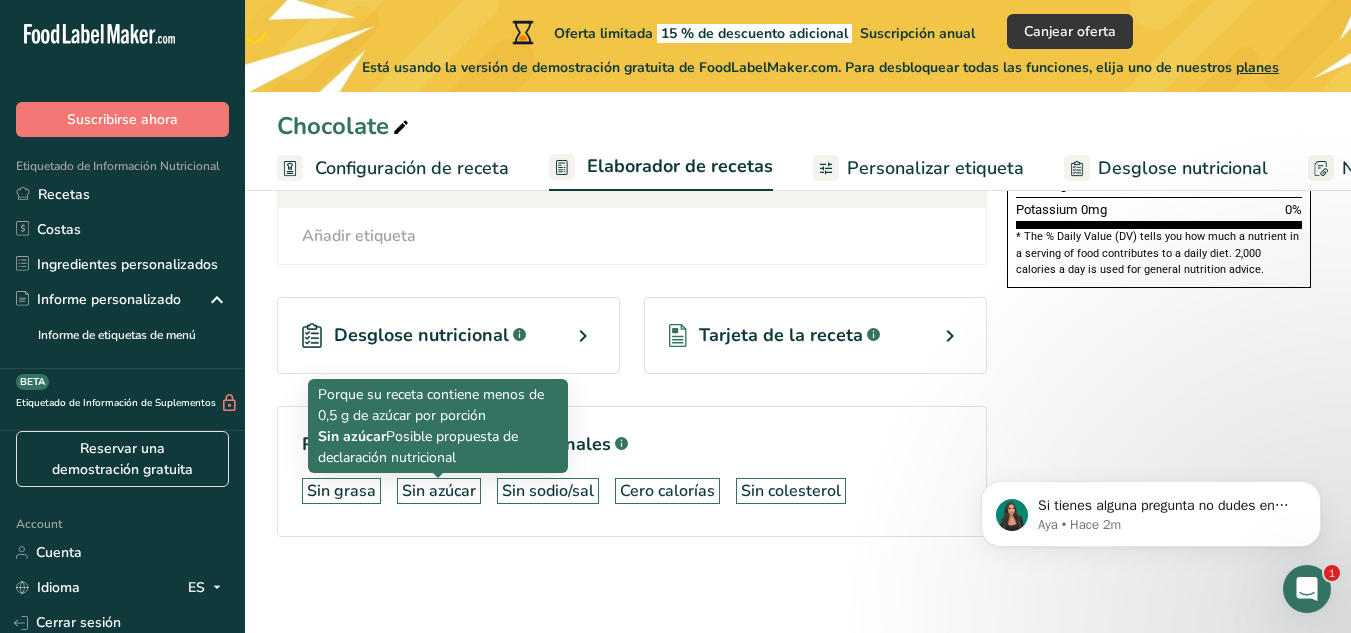 click on "Sin azúcar" at bounding box center (439, 491) 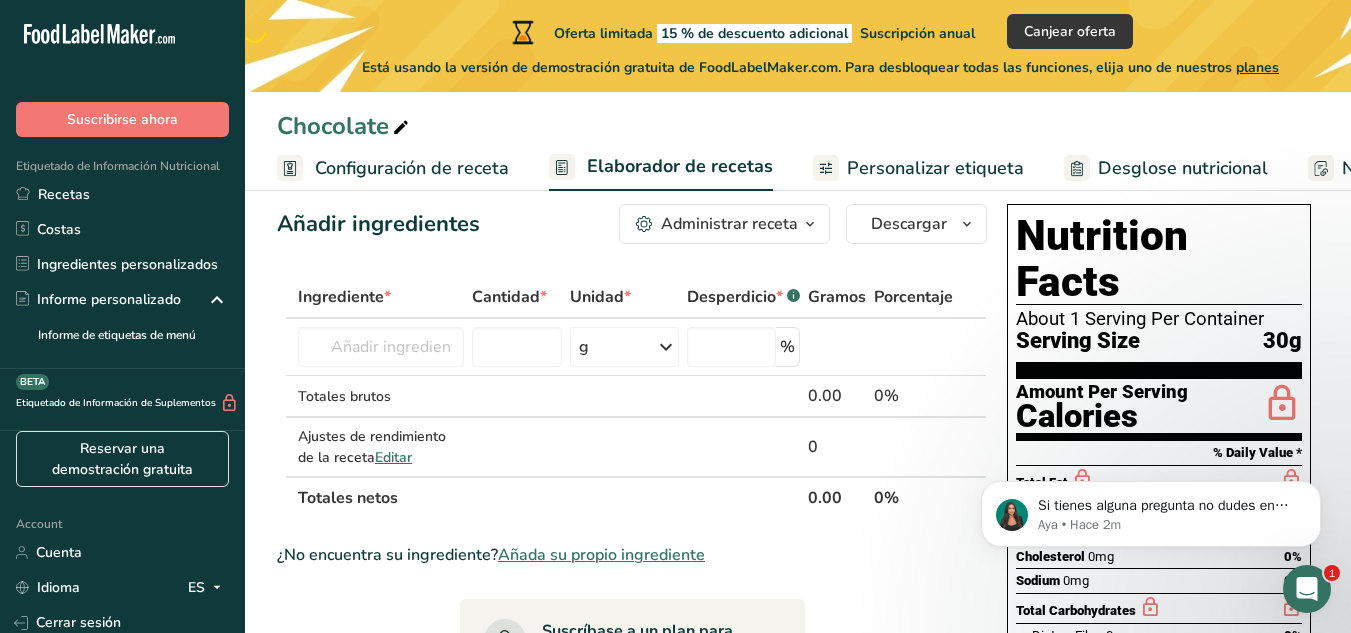 scroll, scrollTop: 0, scrollLeft: 0, axis: both 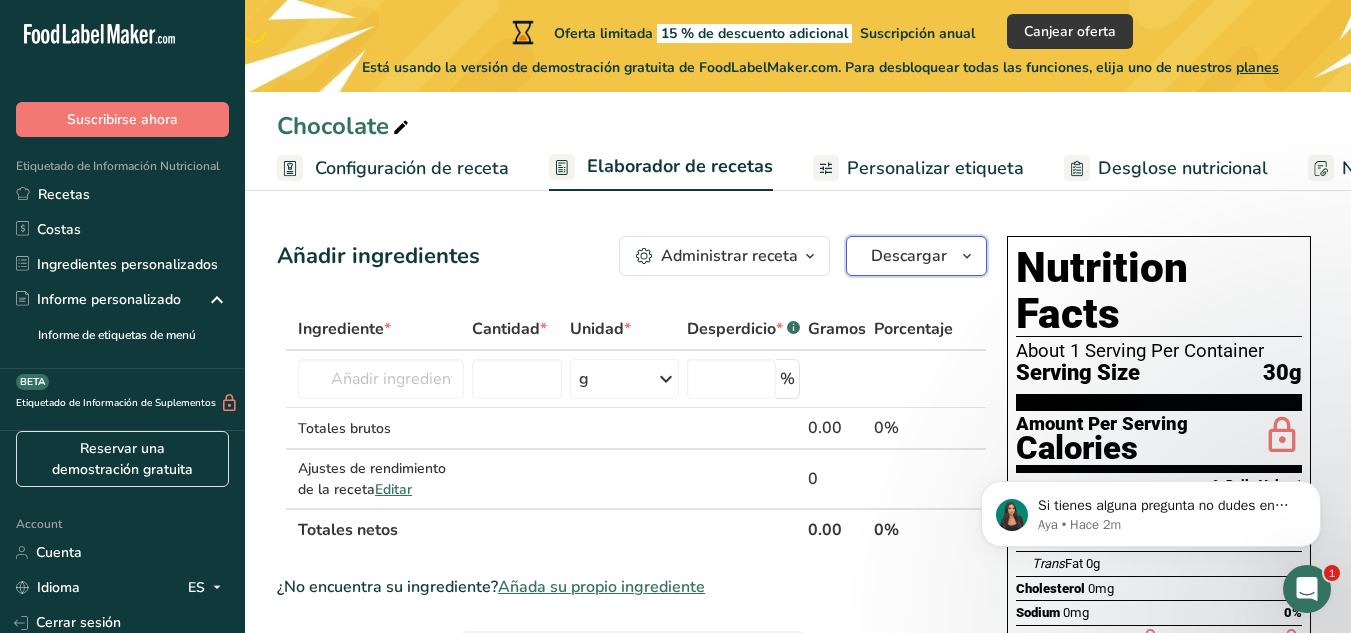 click on "Descargar" at bounding box center (916, 256) 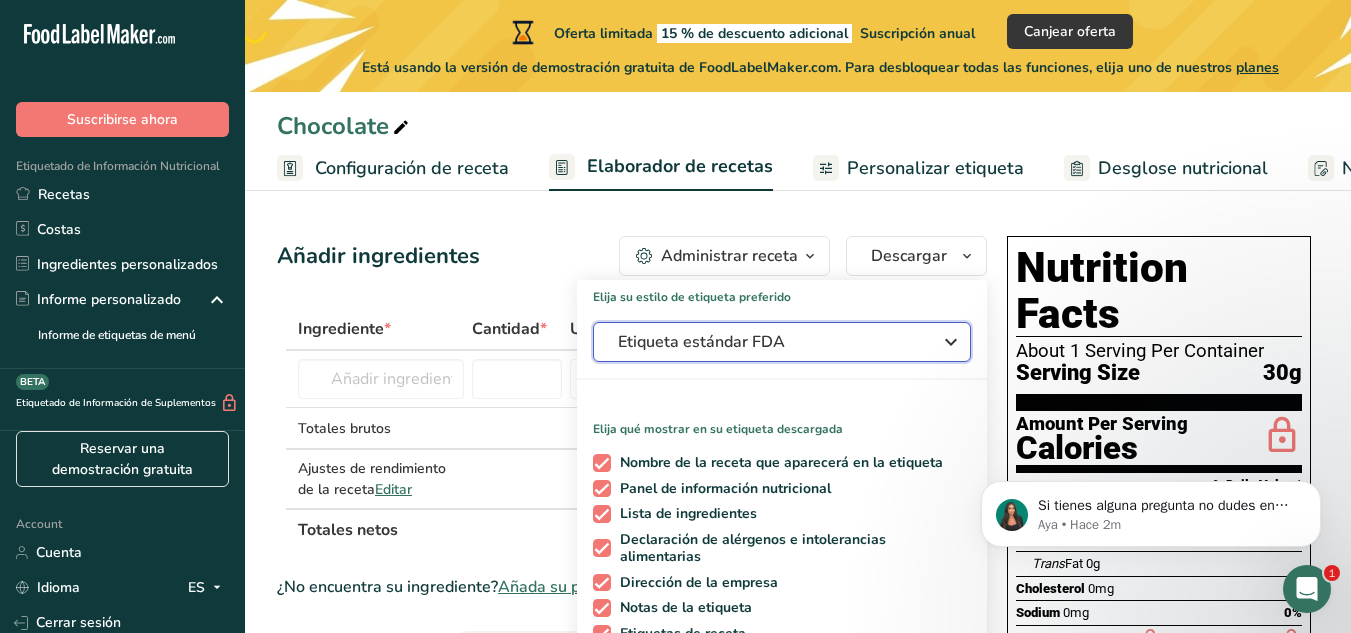 click on "Etiqueta estándar FDA" at bounding box center [782, 342] 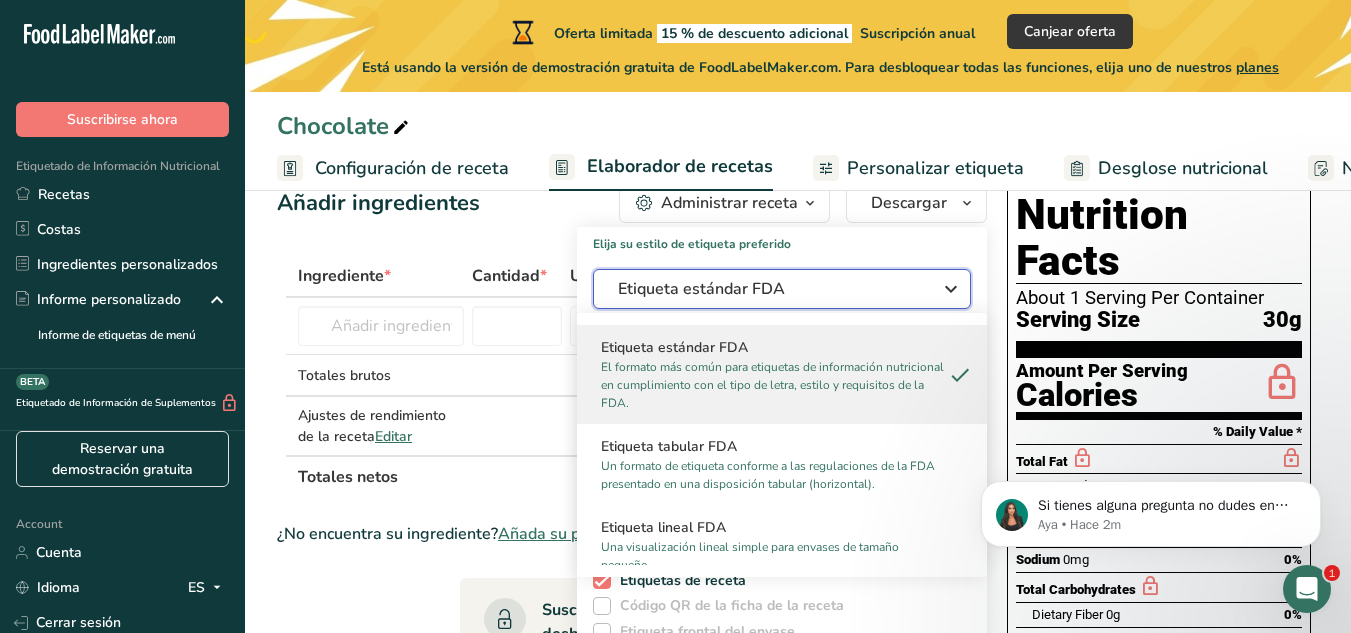 scroll, scrollTop: 54, scrollLeft: 0, axis: vertical 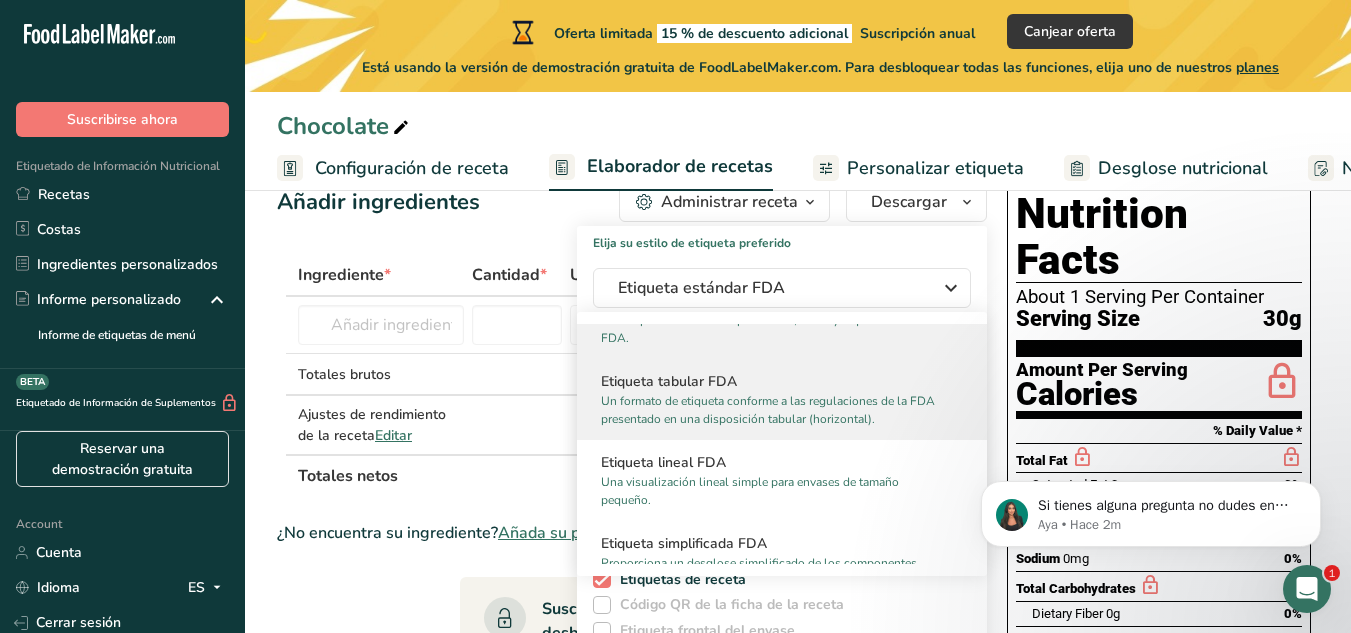 click on "Etiqueta tabular FDA" at bounding box center [782, 381] 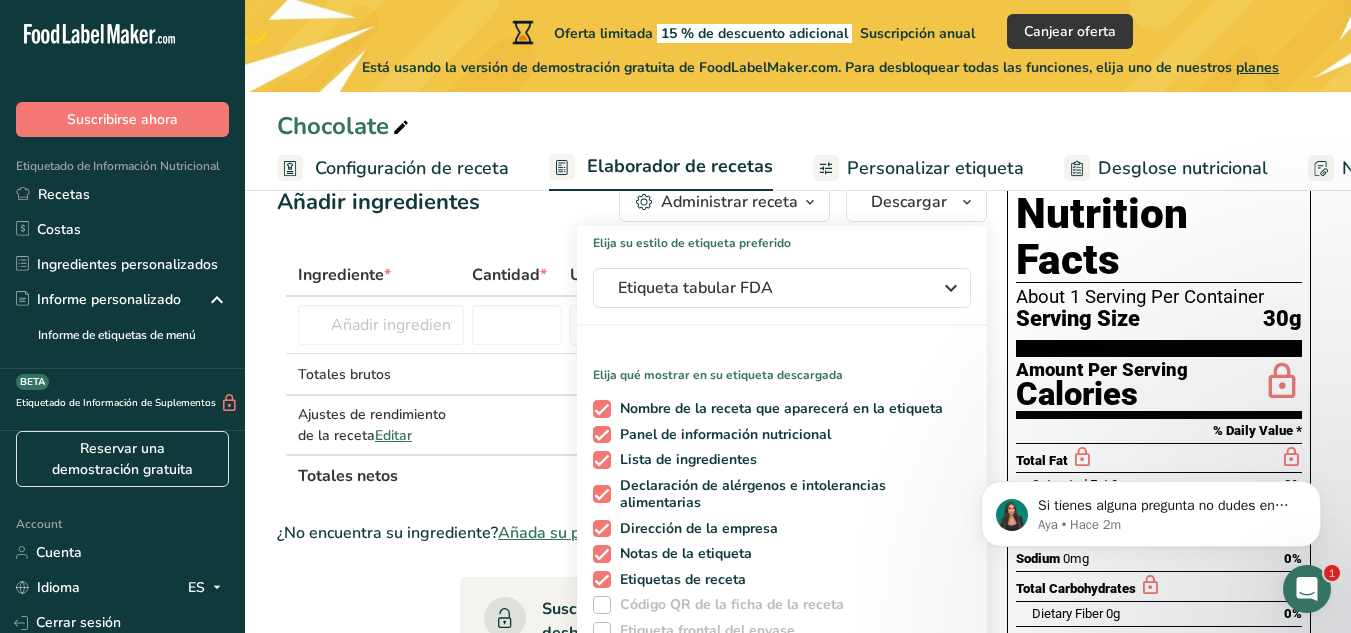 scroll, scrollTop: 0, scrollLeft: 0, axis: both 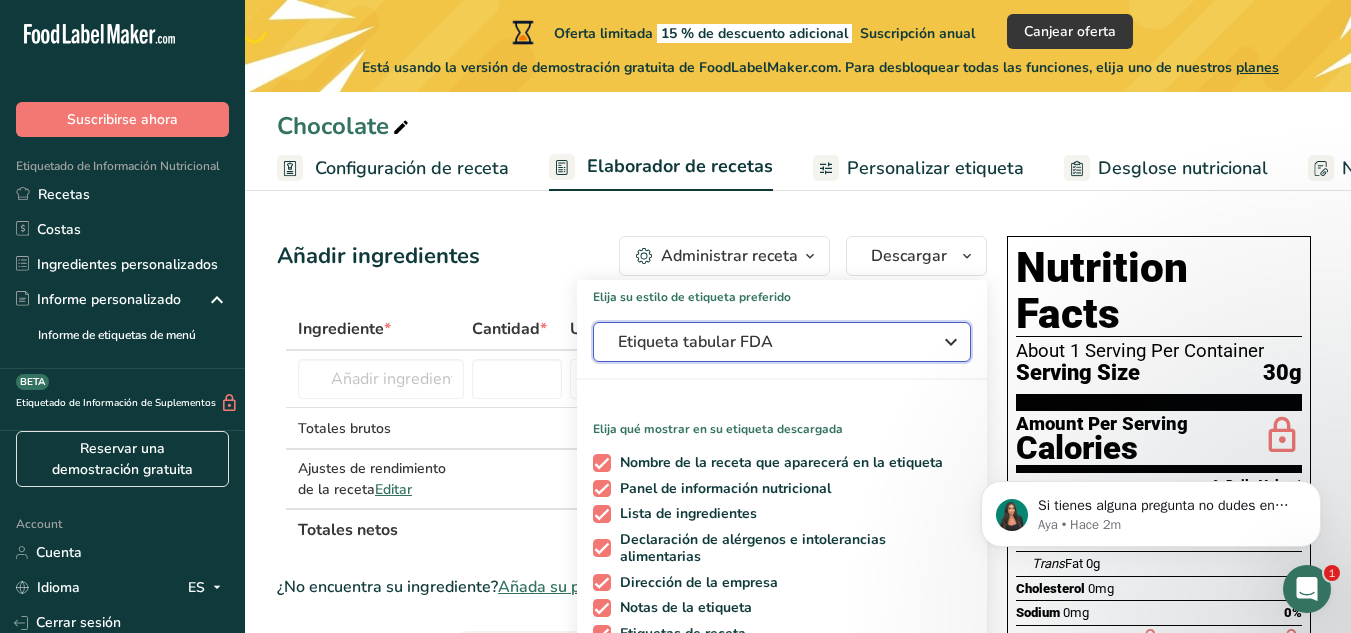 click on "Etiqueta tabular FDA" at bounding box center (782, 342) 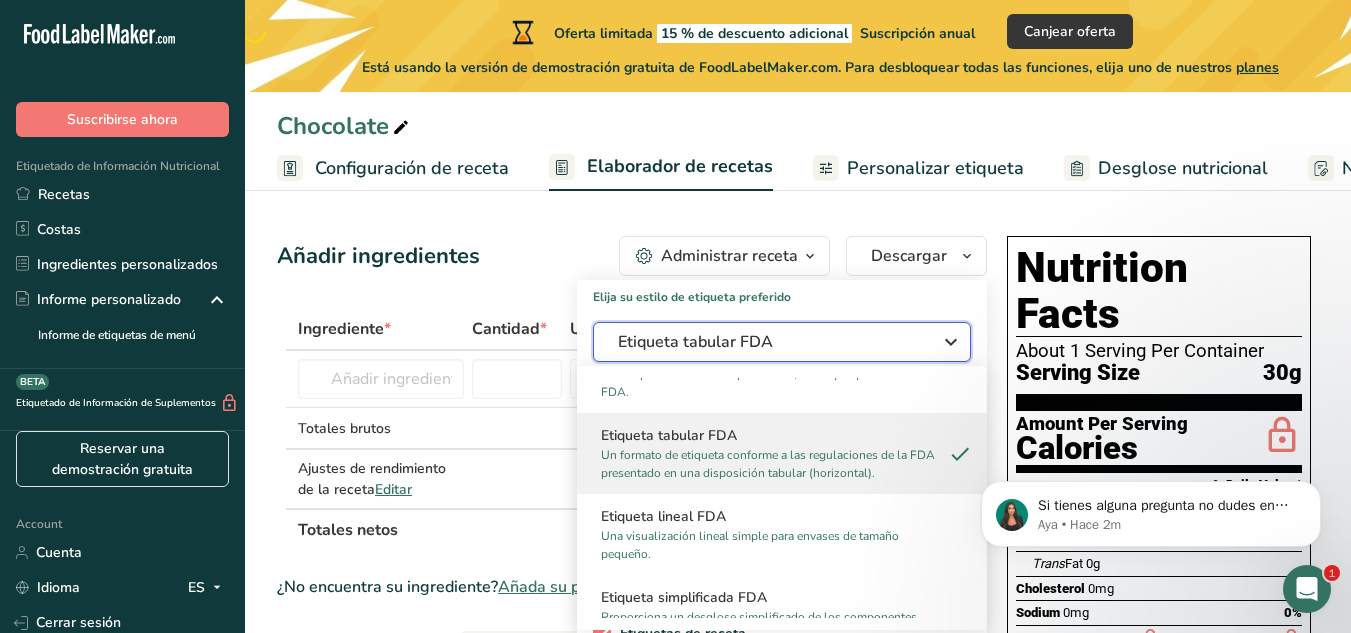 scroll, scrollTop: 0, scrollLeft: 0, axis: both 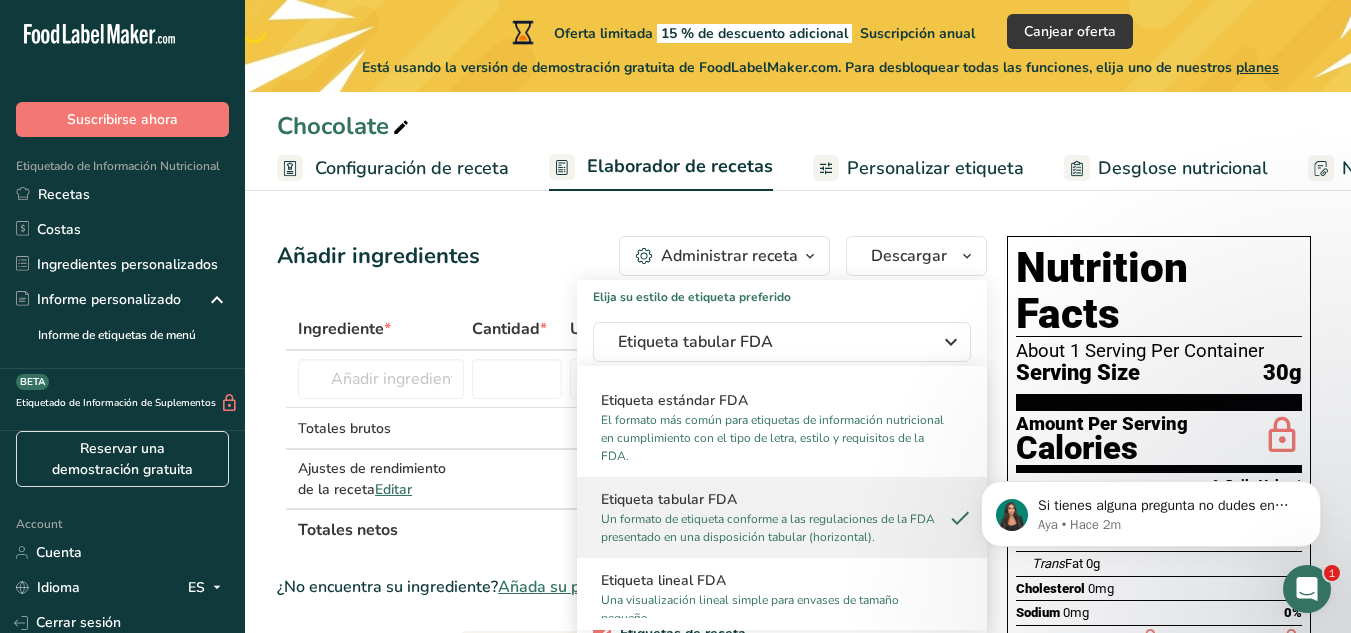 click on "El formato más común para etiquetas de información nutricional en cumplimiento con el tipo de letra, estilo y requisitos de la FDA." at bounding box center [773, 438] 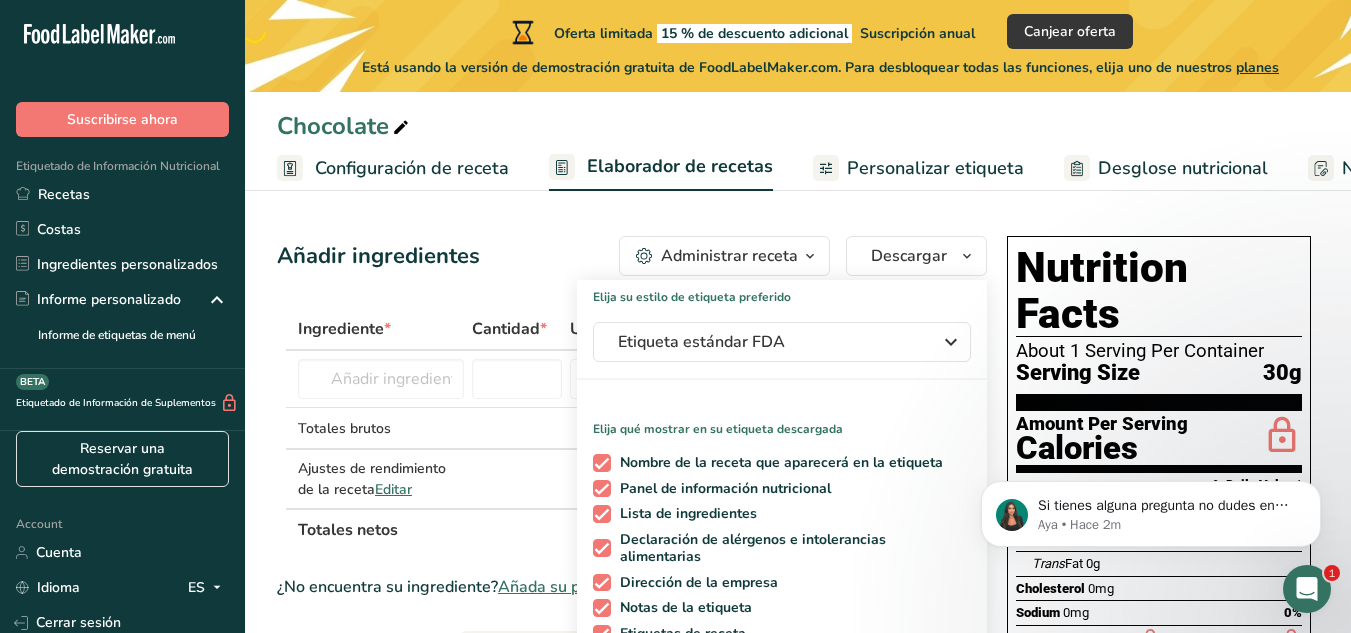 click on "Añadir ingredientes
Administrar receta         Eliminar receta             Duplicar receta               Escalar receta               Guardar como subreceta   .a-a{fill:#347362;}.b-a{fill:#fff;}                                 Desglose nutricional                 Tarjeta de la receta
Novedad
Informe de patrón de aminoácidos             Historial de actividad
Descargar
Elija su estilo de etiqueta preferido
Etiqueta estándar FDA
Etiqueta estándar FDA
El formato más común para etiquetas de información nutricional en cumplimiento con el tipo de letra, estilo y requisitos de la FDA.
Etiqueta tabular FDA
Un formato de etiqueta conforme a las regulaciones de la FDA presentado en una disposición tabular (horizontal).
Etiqueta lineal FDA" at bounding box center (638, 734) 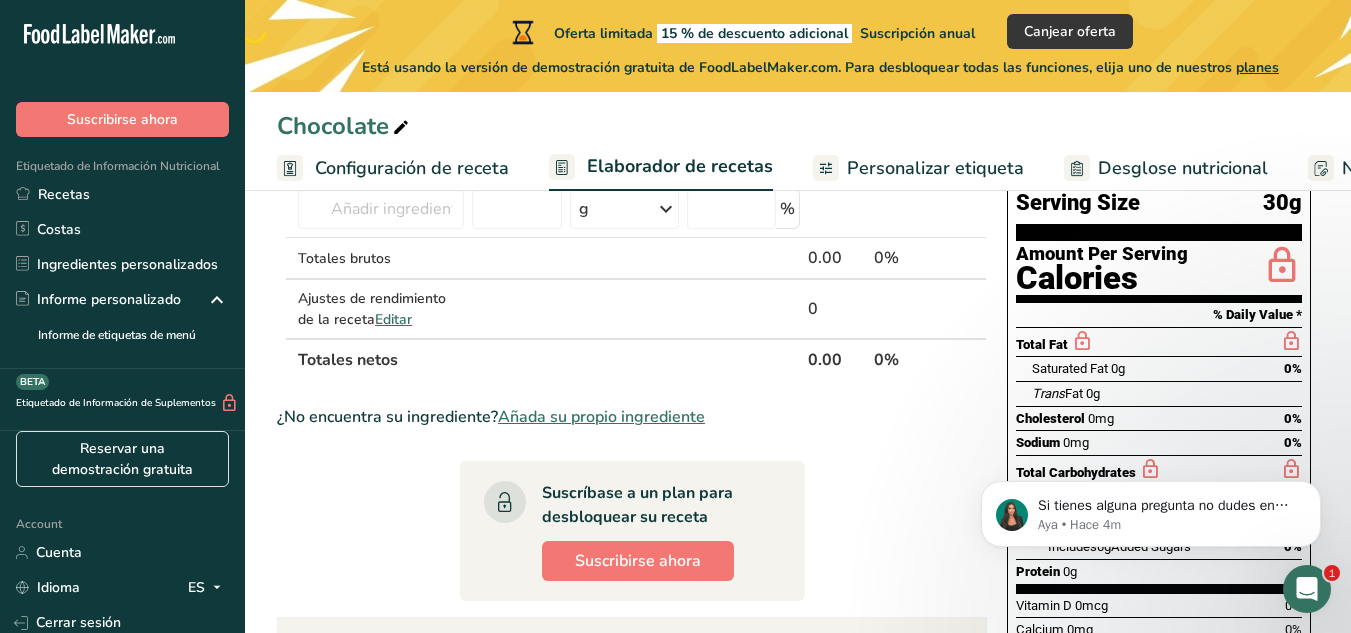 scroll, scrollTop: 0, scrollLeft: 0, axis: both 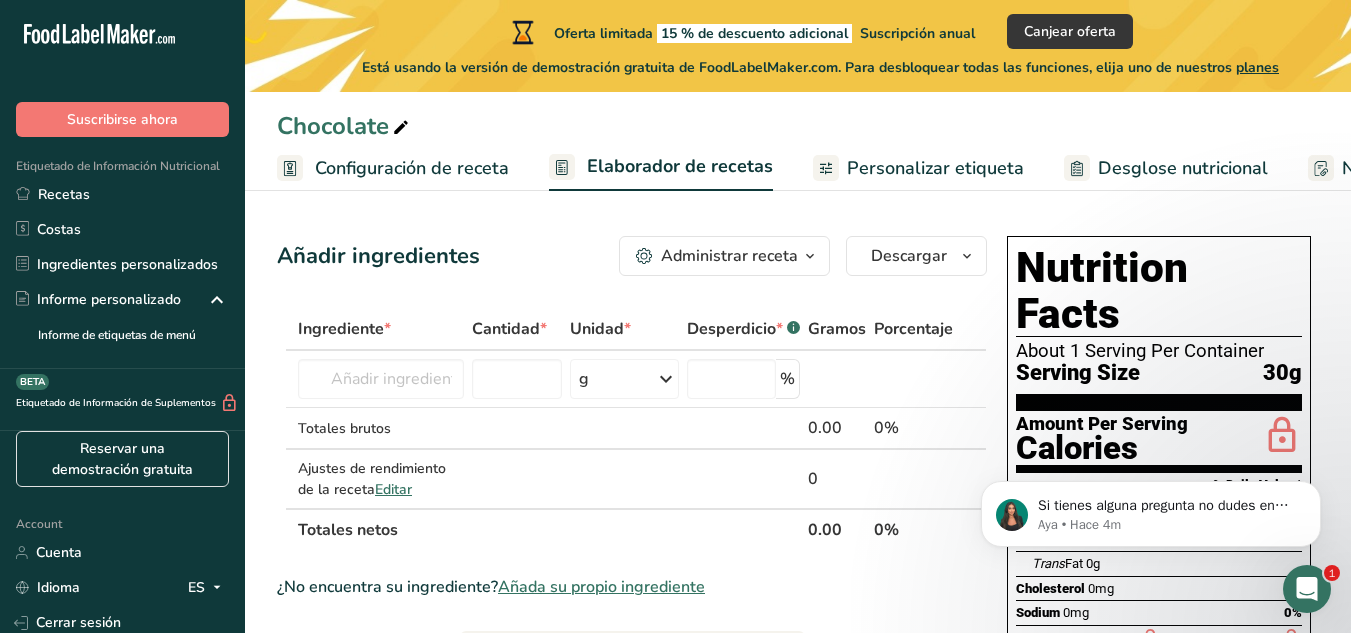 click on "Nutrition Facts" at bounding box center (1159, 291) 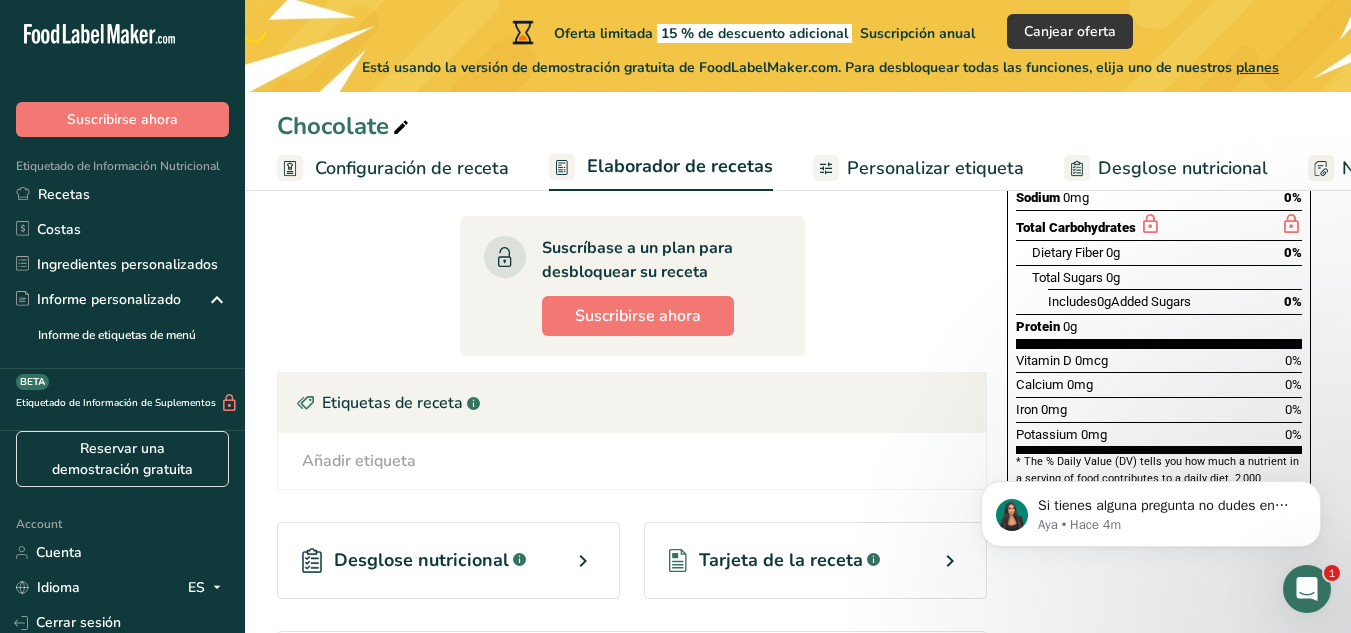 scroll, scrollTop: 420, scrollLeft: 0, axis: vertical 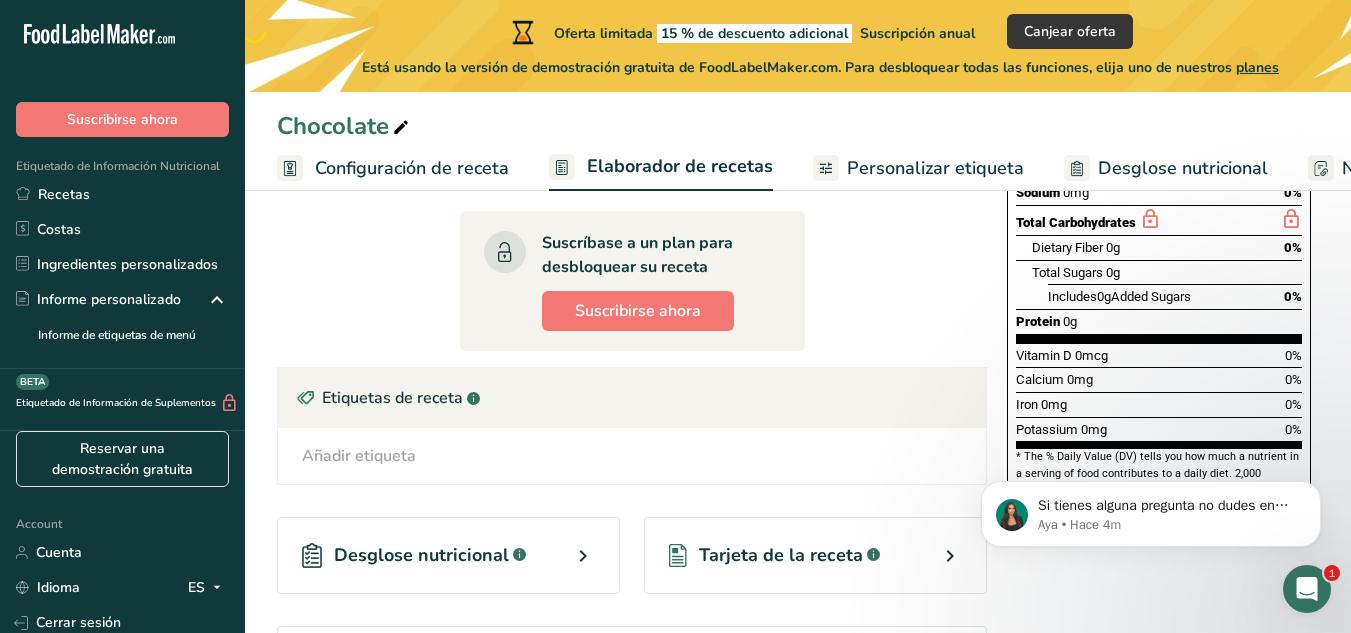 click on "Personalizar etiqueta" at bounding box center (935, 168) 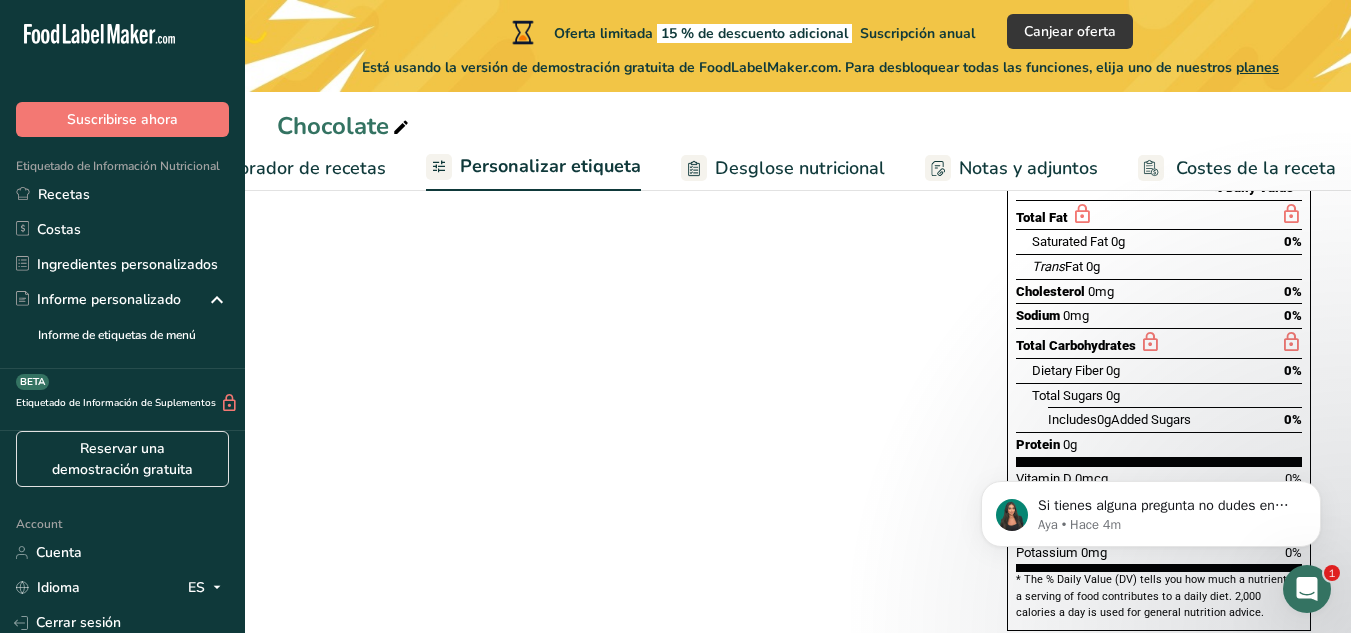 scroll, scrollTop: 0, scrollLeft: 393, axis: horizontal 